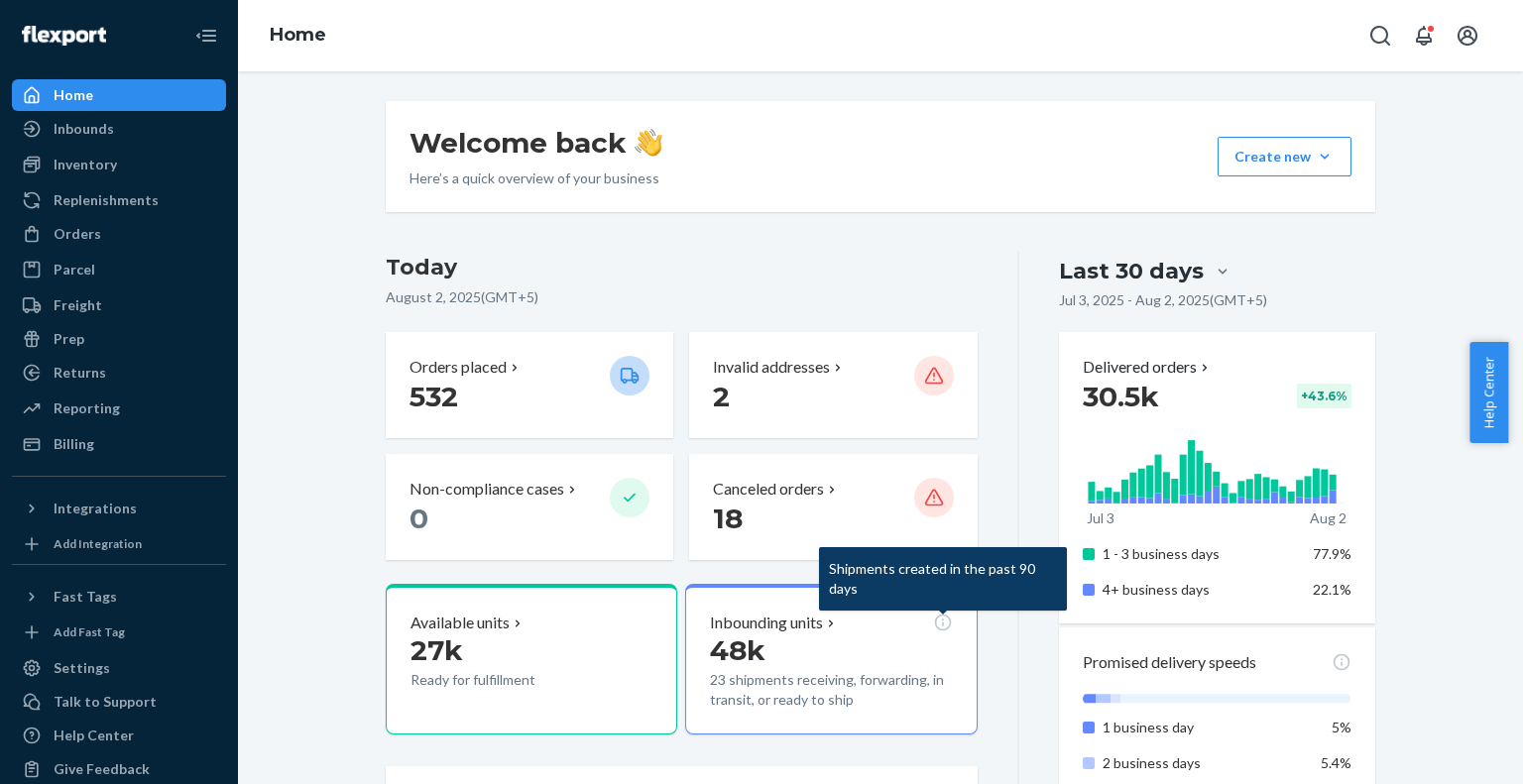 scroll, scrollTop: 0, scrollLeft: 0, axis: both 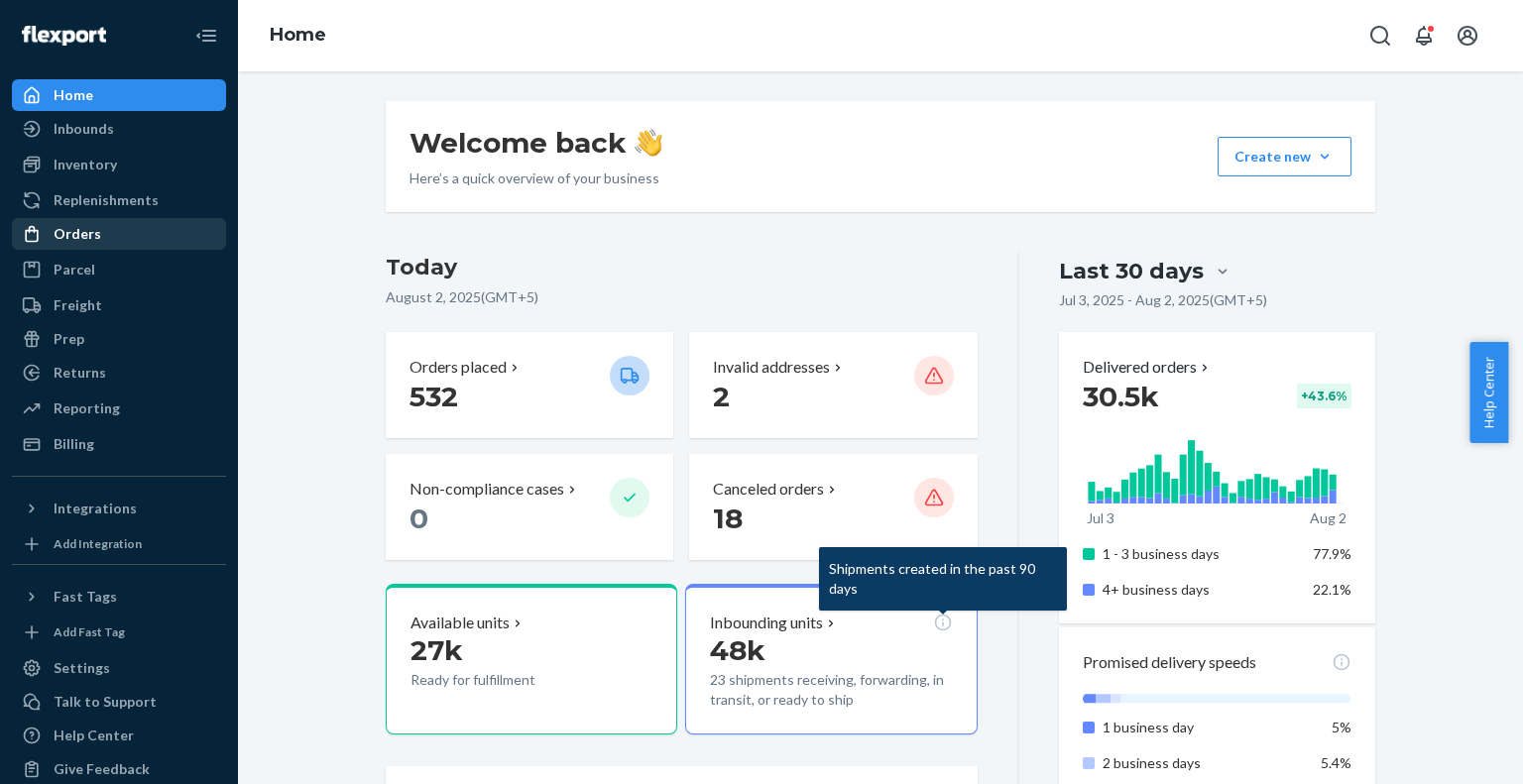 click on "Orders" at bounding box center [119, 234] 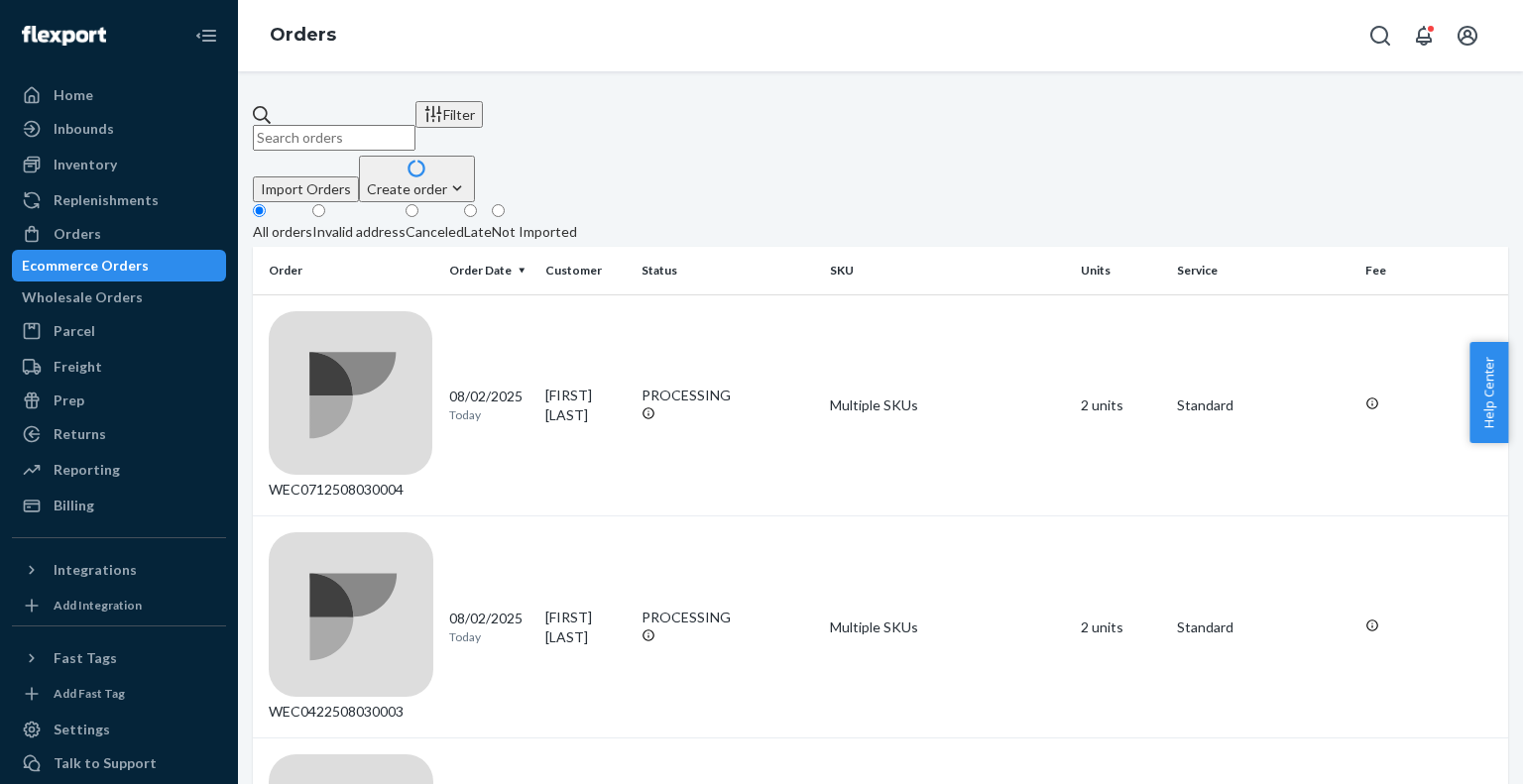 click at bounding box center [334, 138] 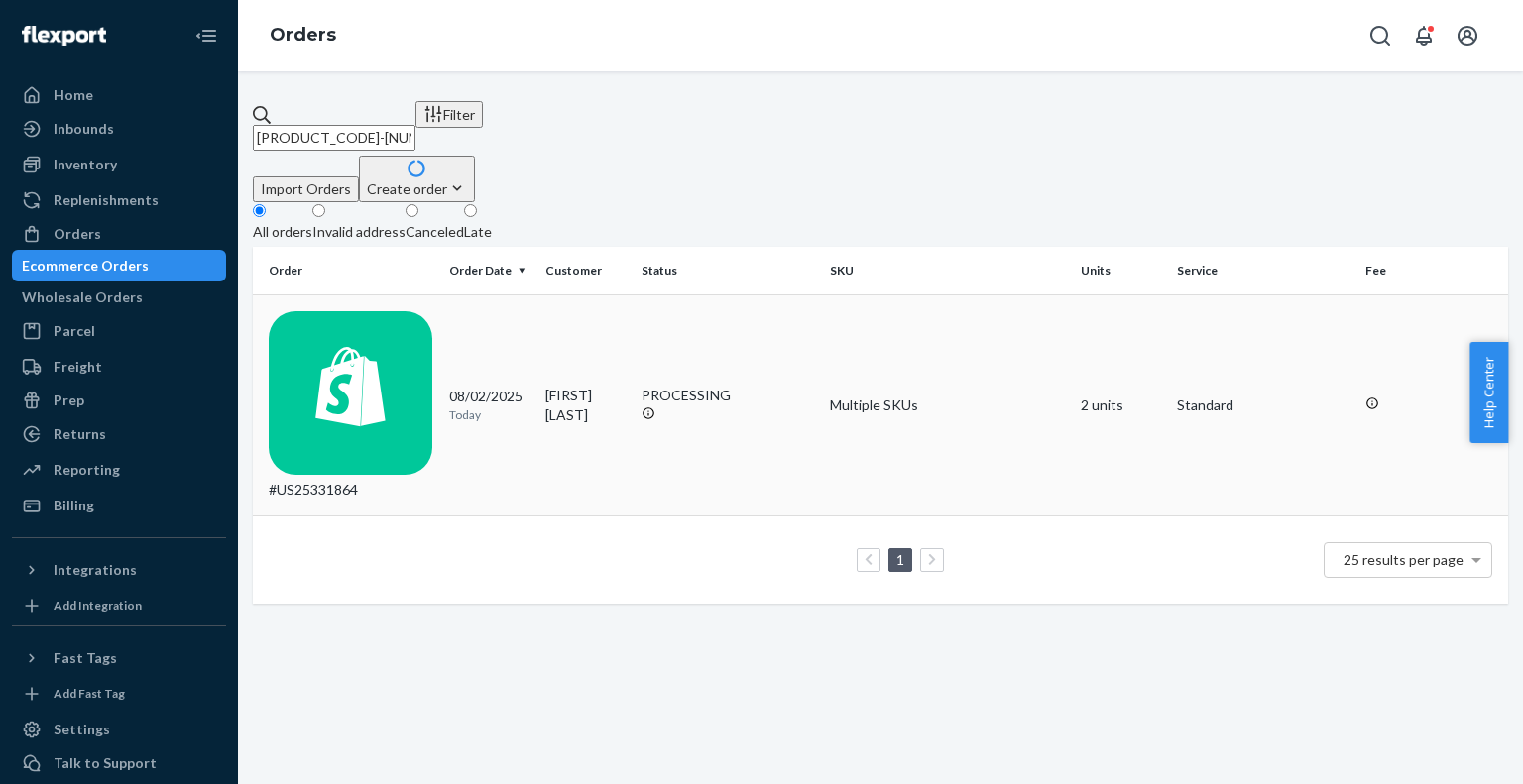 type on "[PRODUCT_CODE]-[NUMBER]" 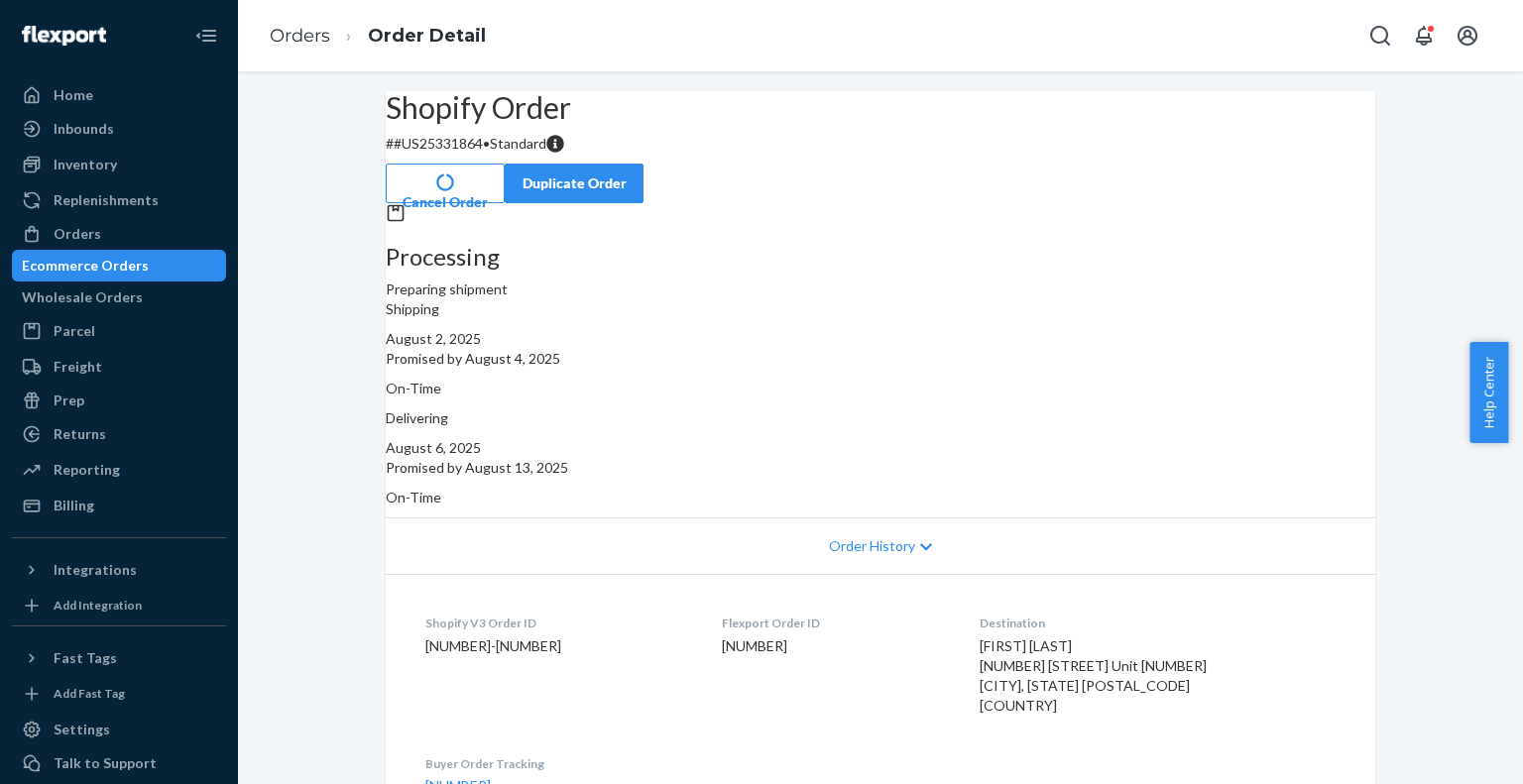 click on "Cancel Order" at bounding box center [445, 183] 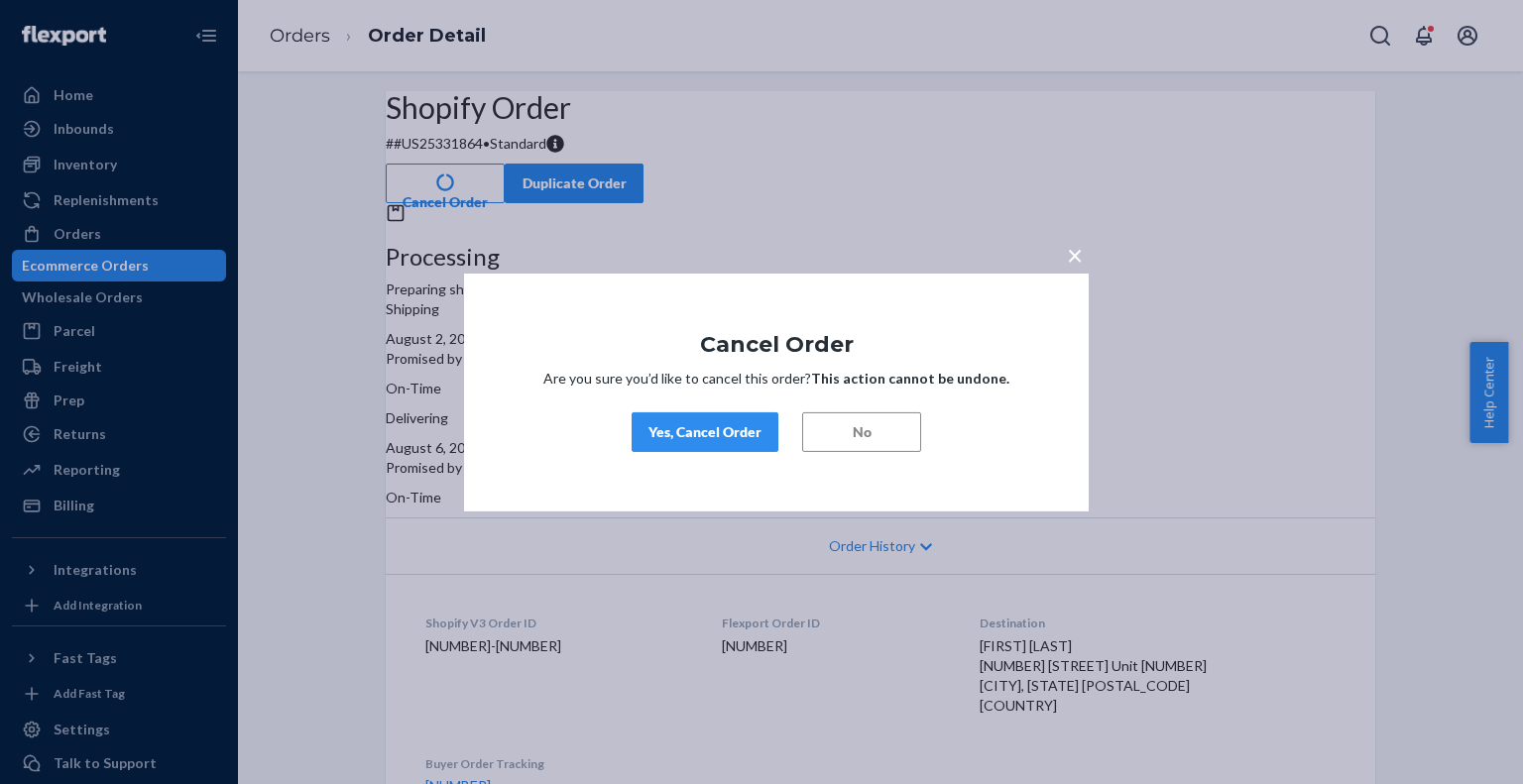 click on "Yes, Cancel Order" at bounding box center [705, 432] 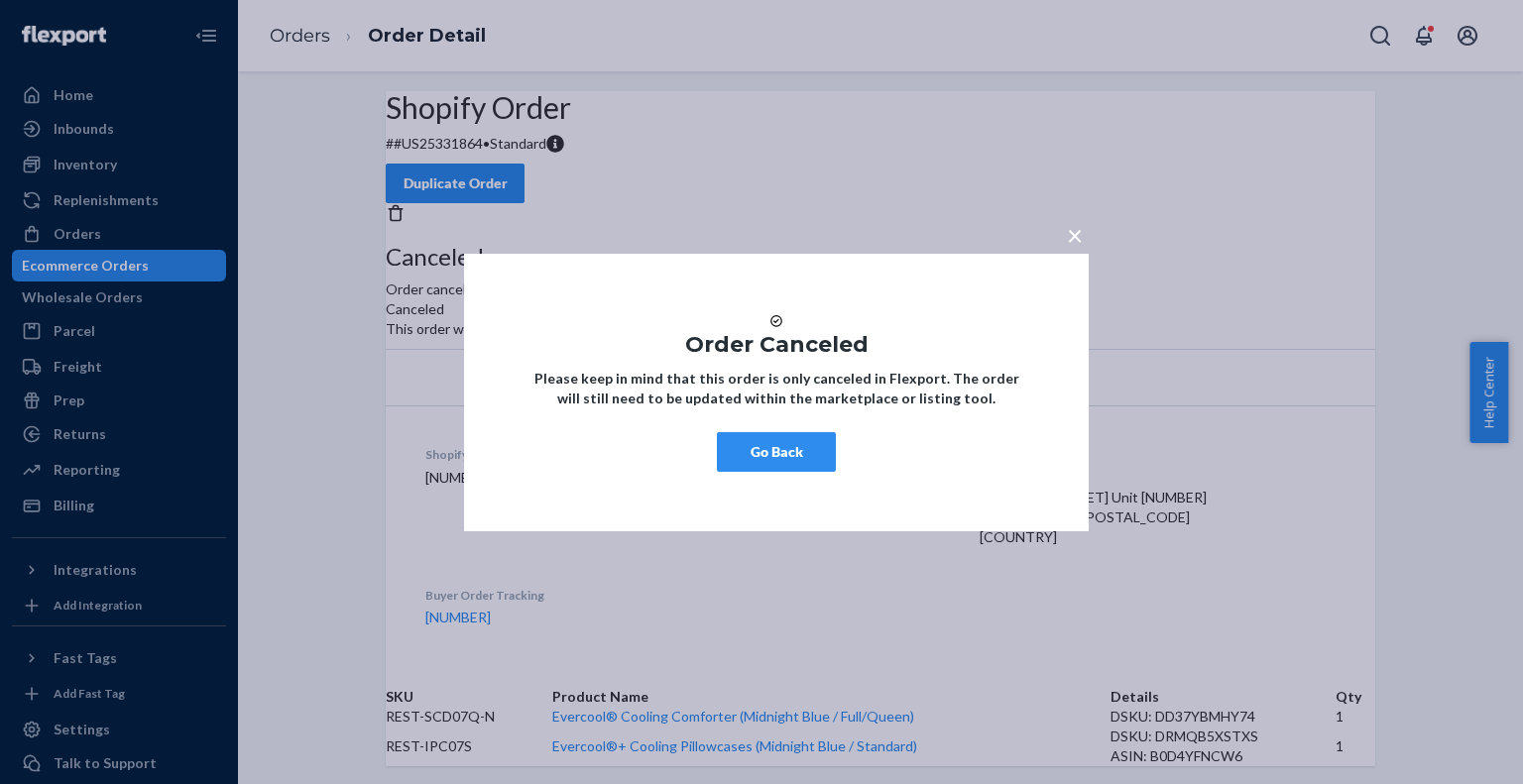 click on "Go Back" at bounding box center [776, 452] 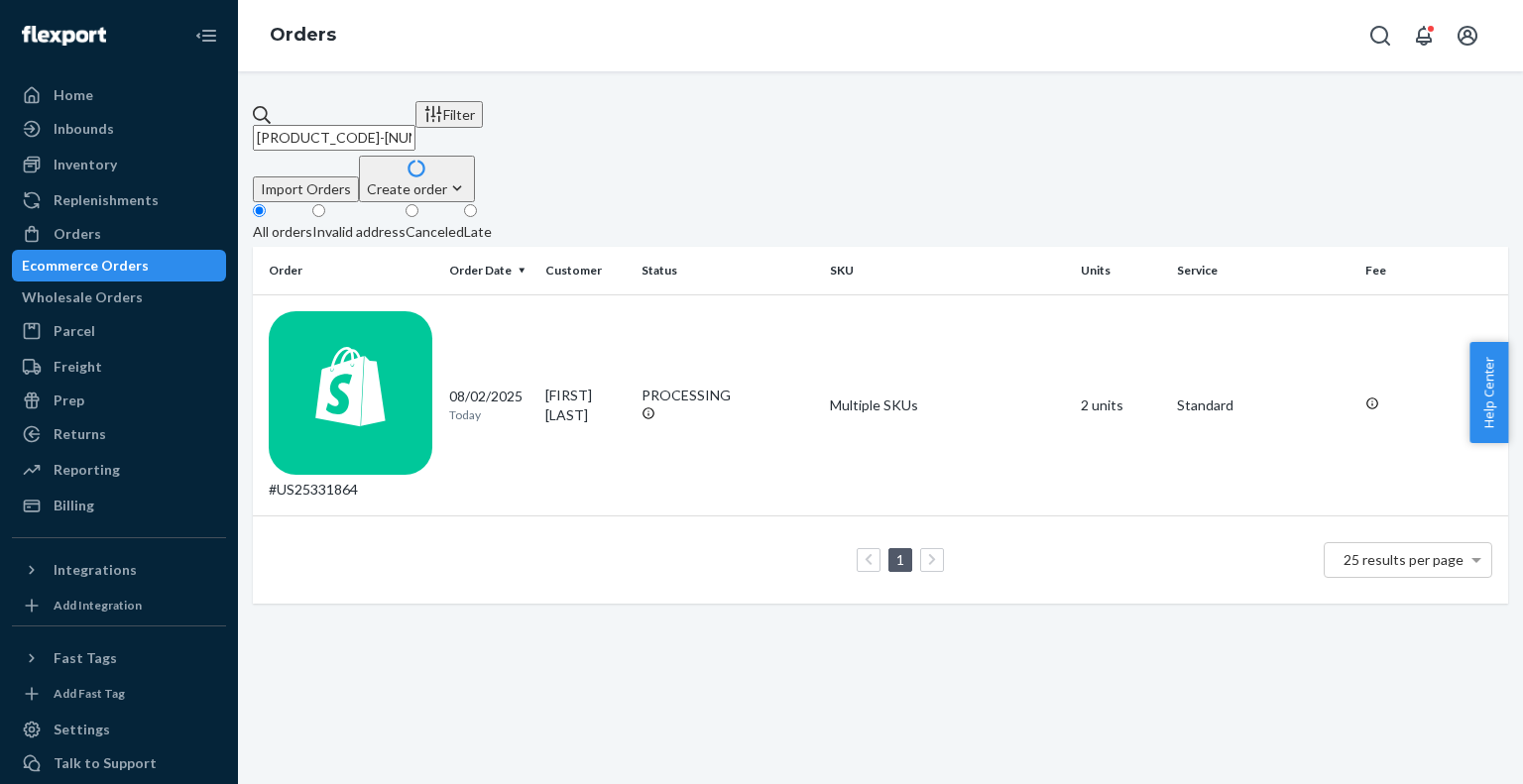 click on "[PRODUCT_CODE]-[NUMBER]" at bounding box center (334, 138) 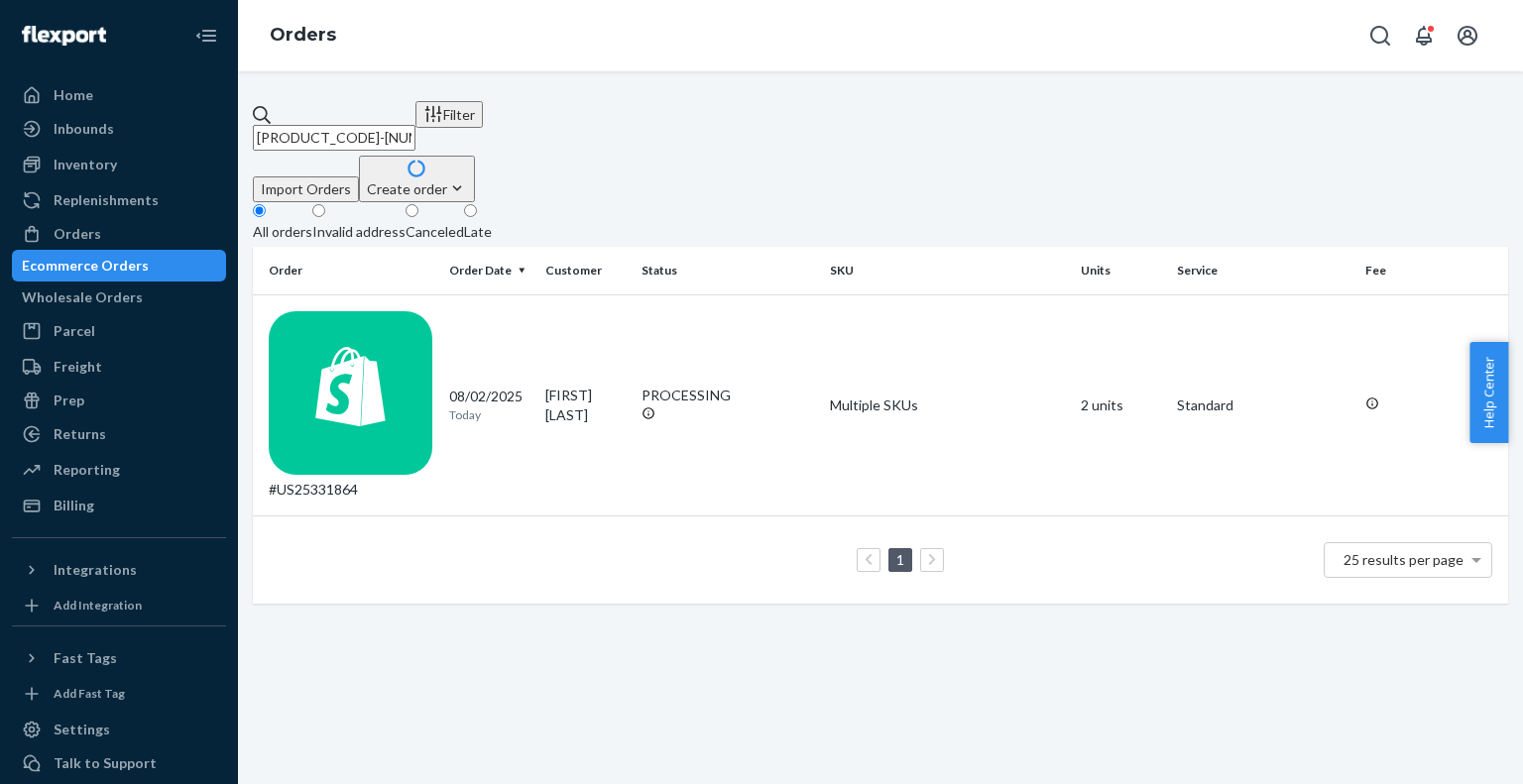 paste on "49" 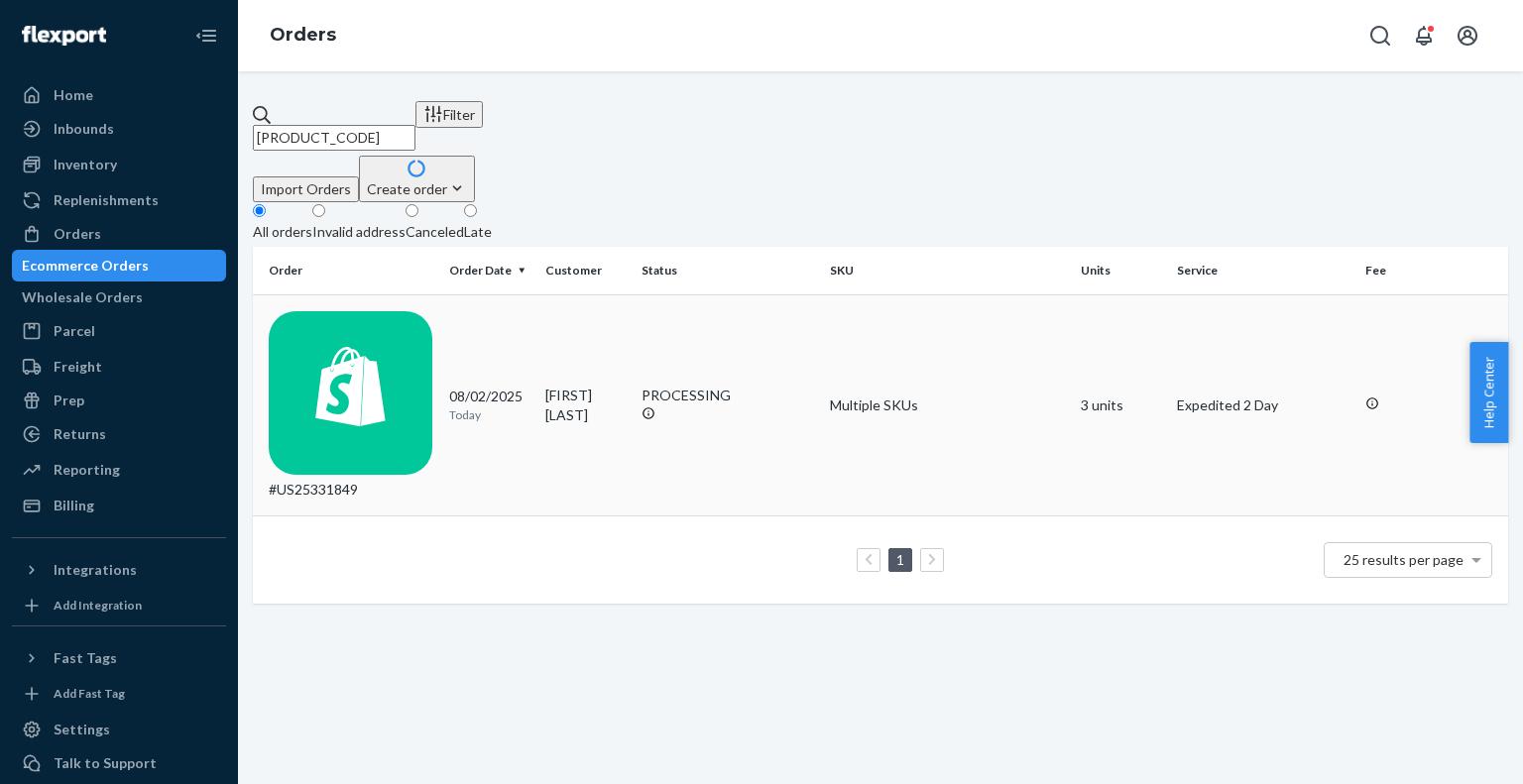 type on "[PRODUCT_CODE]" 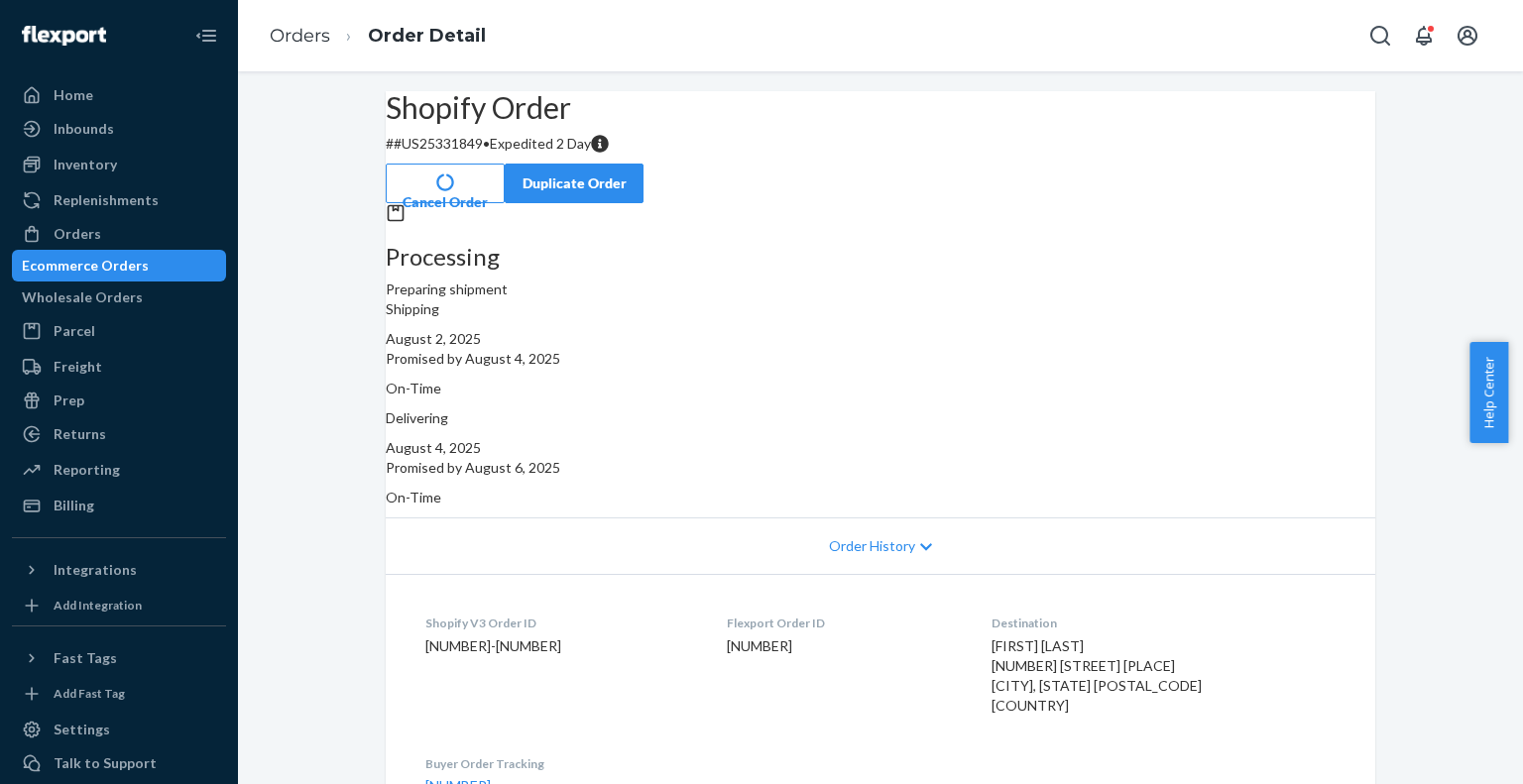 click on "Cancel Order" at bounding box center [445, 183] 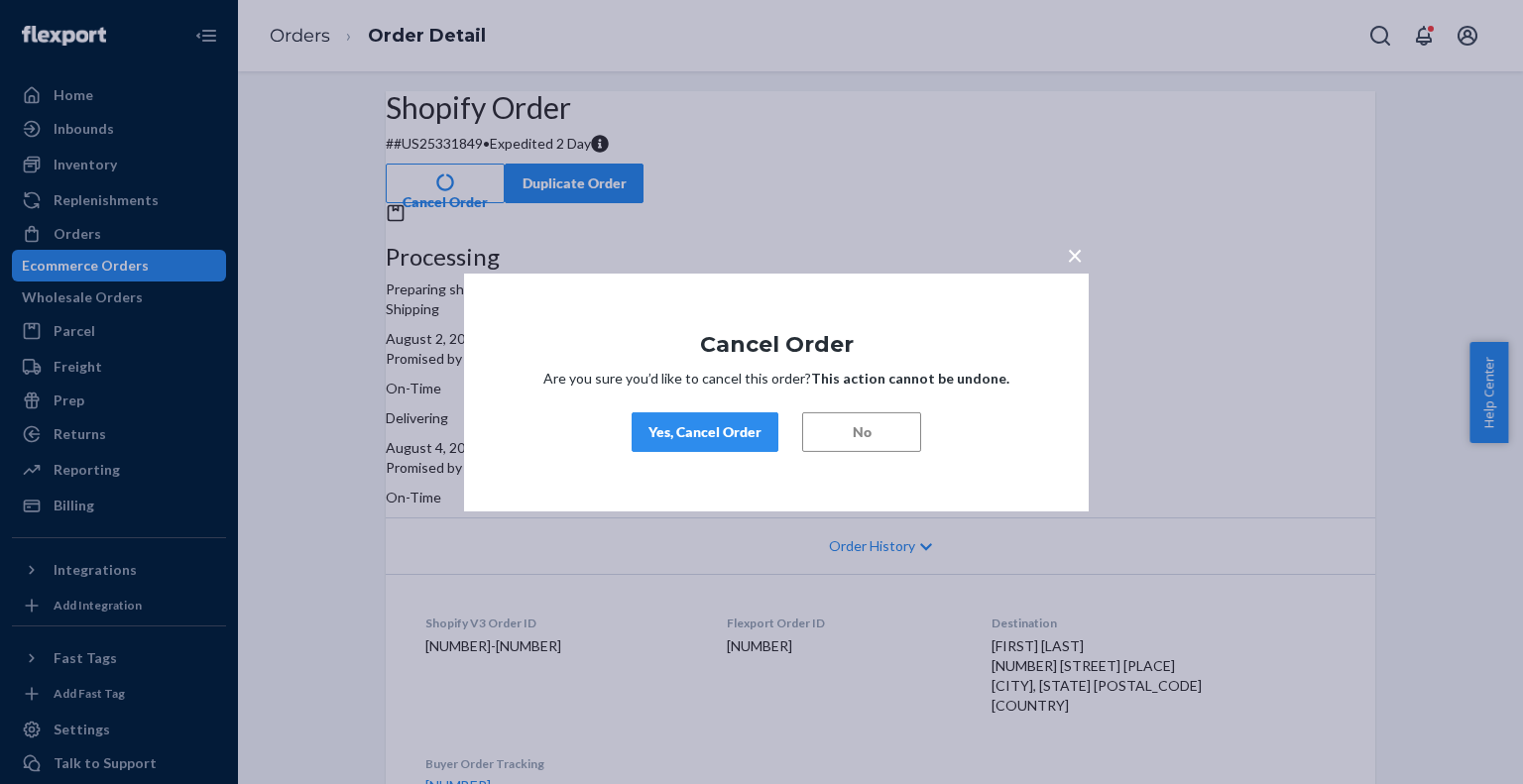 click on "Yes, Cancel Order" at bounding box center (705, 432) 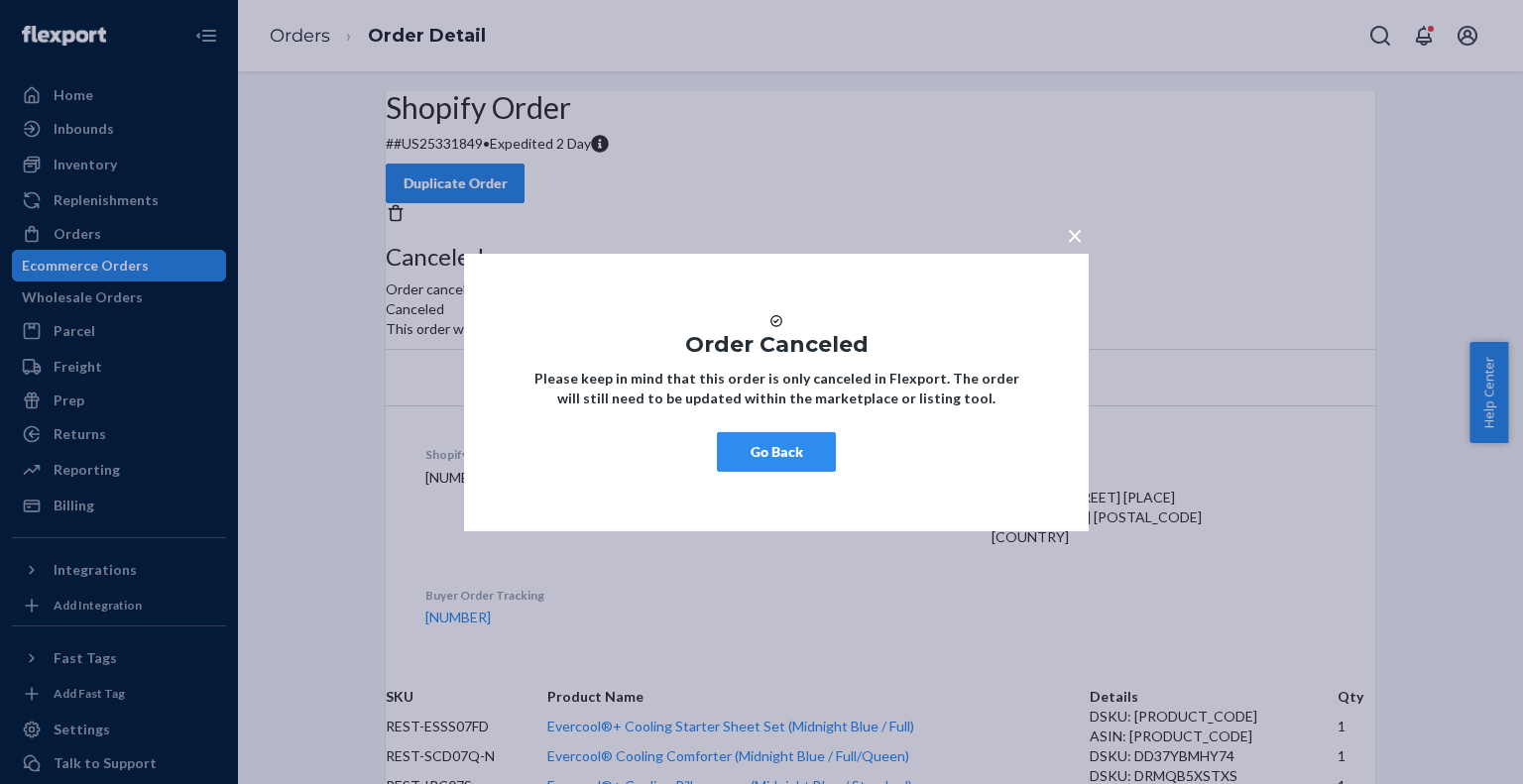 click on "Go Back" at bounding box center (776, 452) 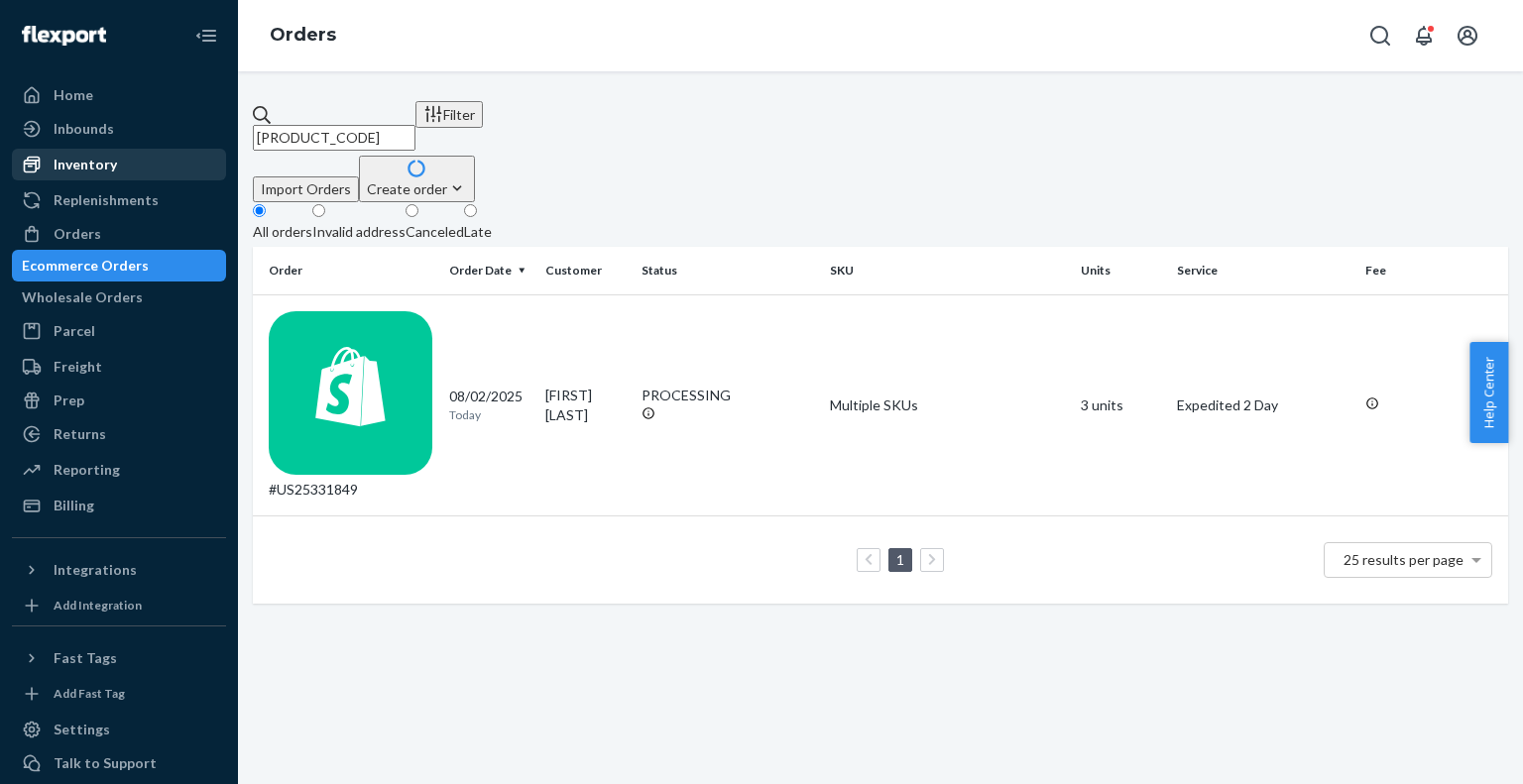 click on "Inventory" at bounding box center (85, 165) 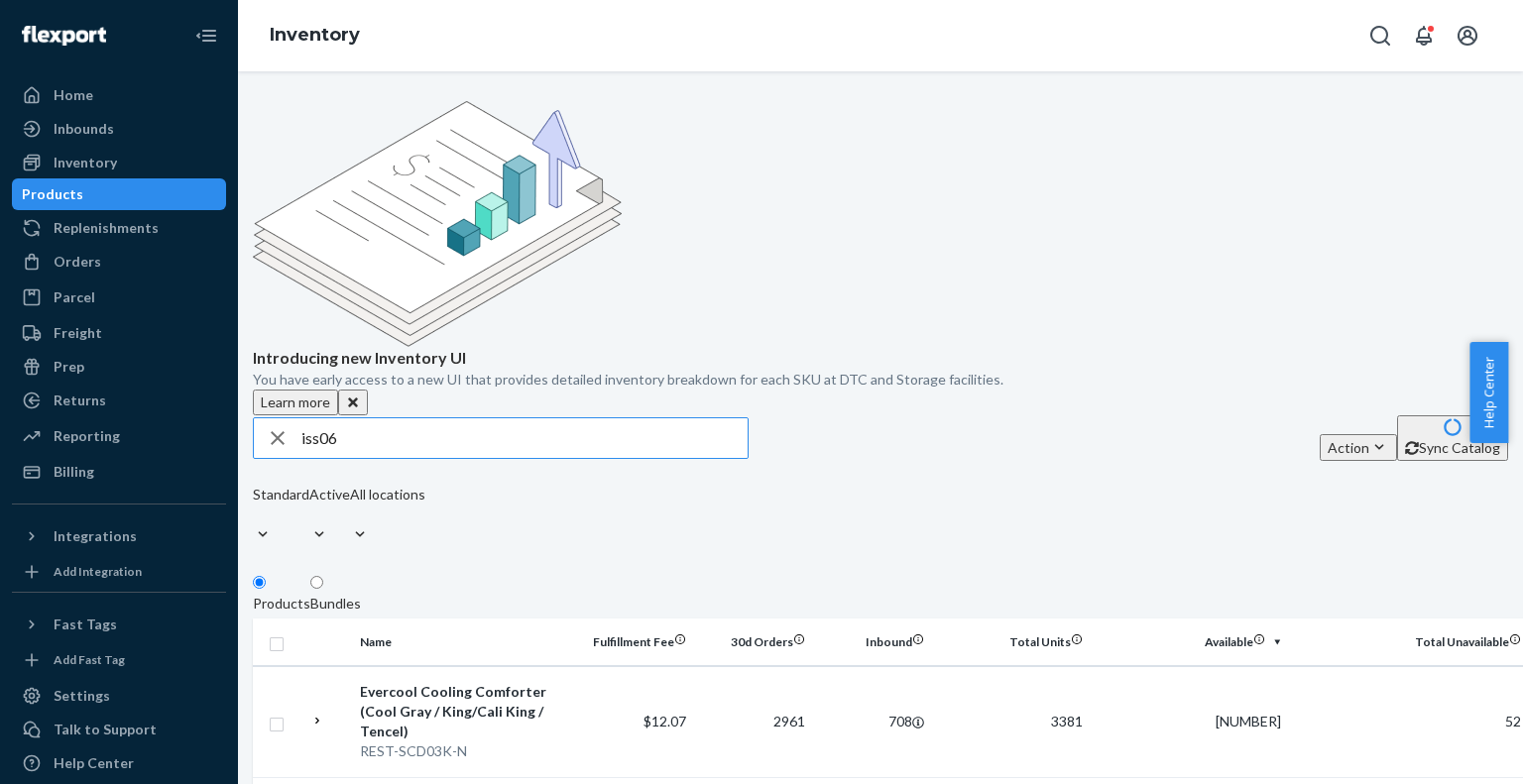 type on "iss06" 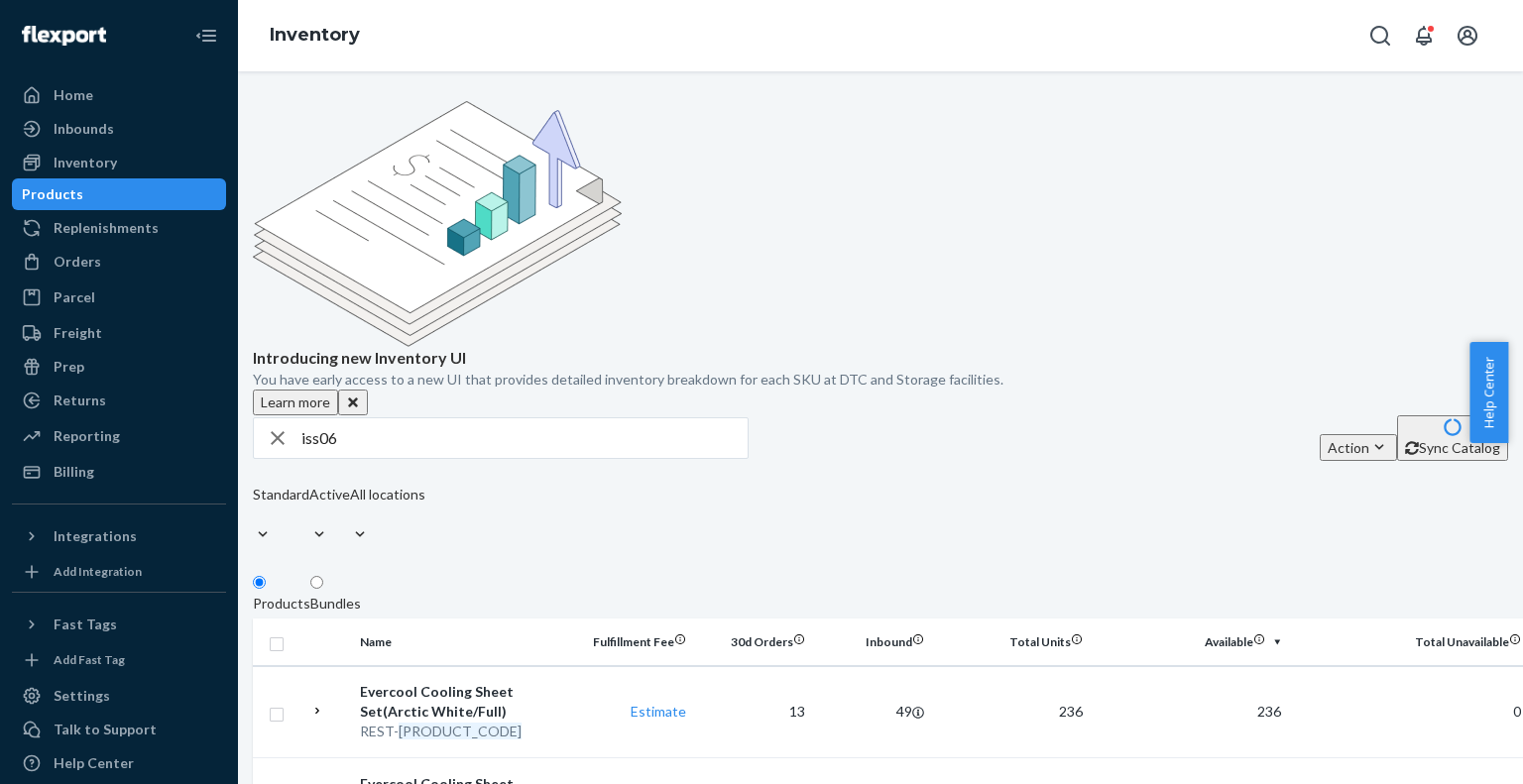 scroll, scrollTop: 222, scrollLeft: 0, axis: vertical 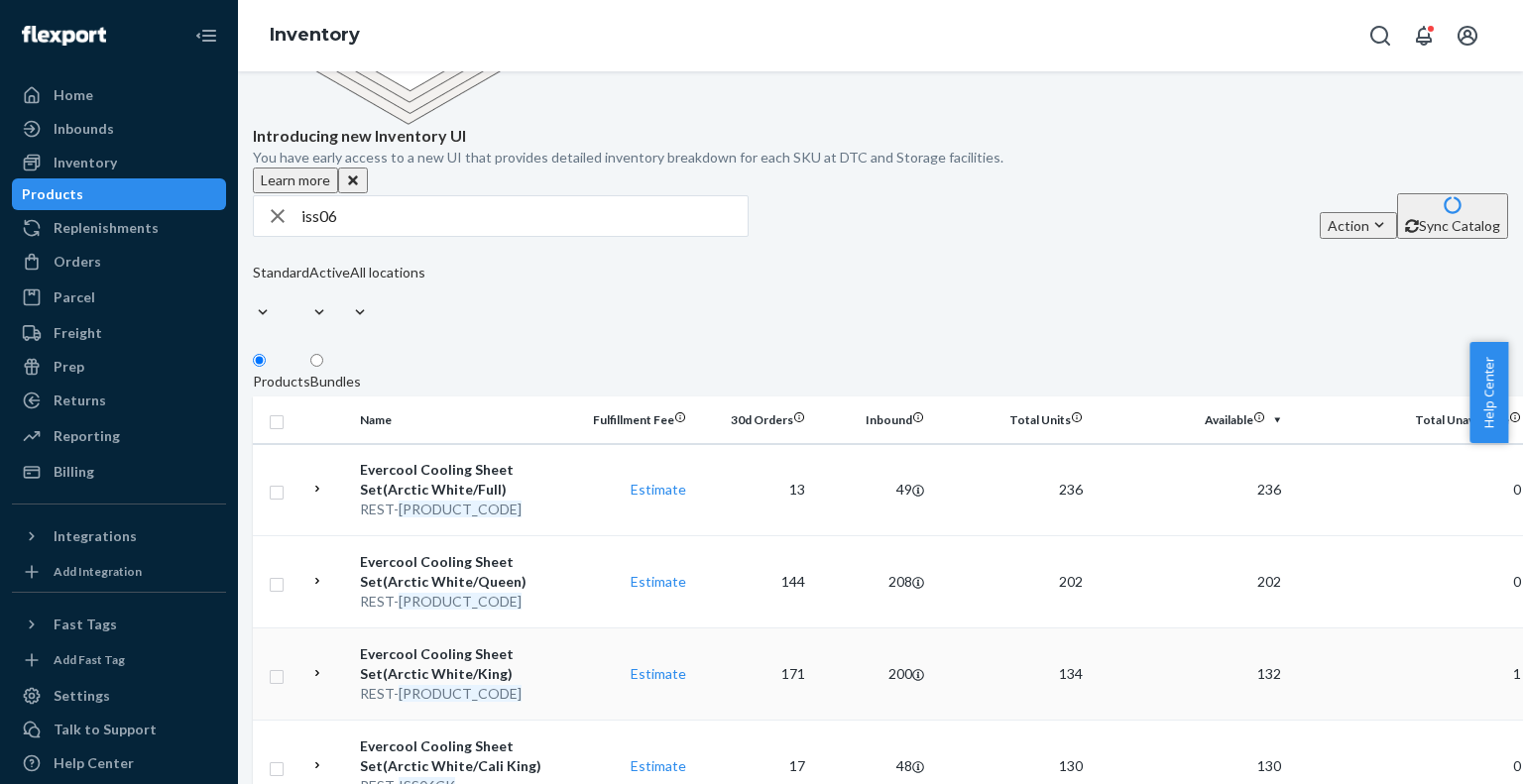 click on "Evercool Cooling Sheet Set(Arctic White/King)" at bounding box center (463, 664) 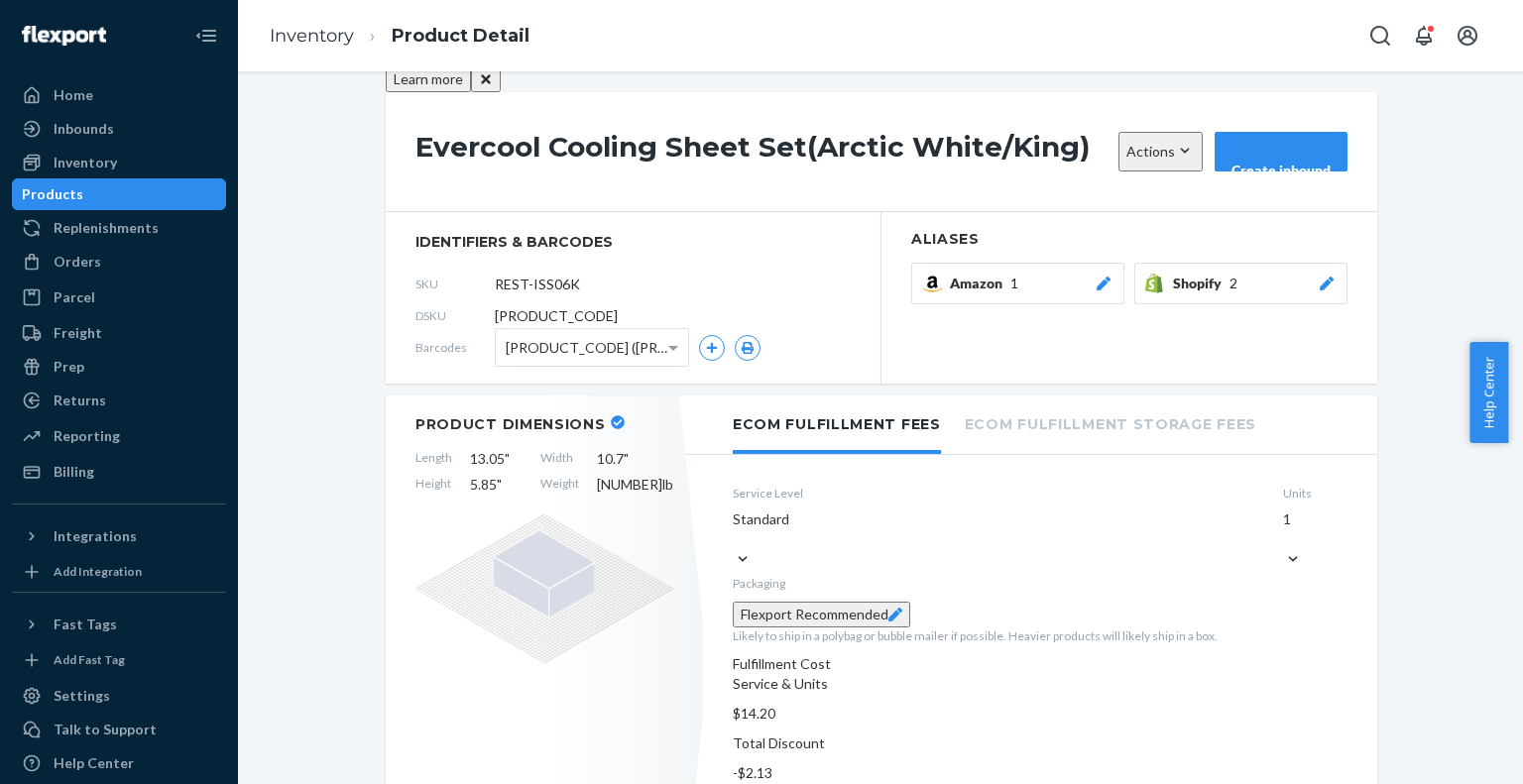 scroll, scrollTop: 0, scrollLeft: 0, axis: both 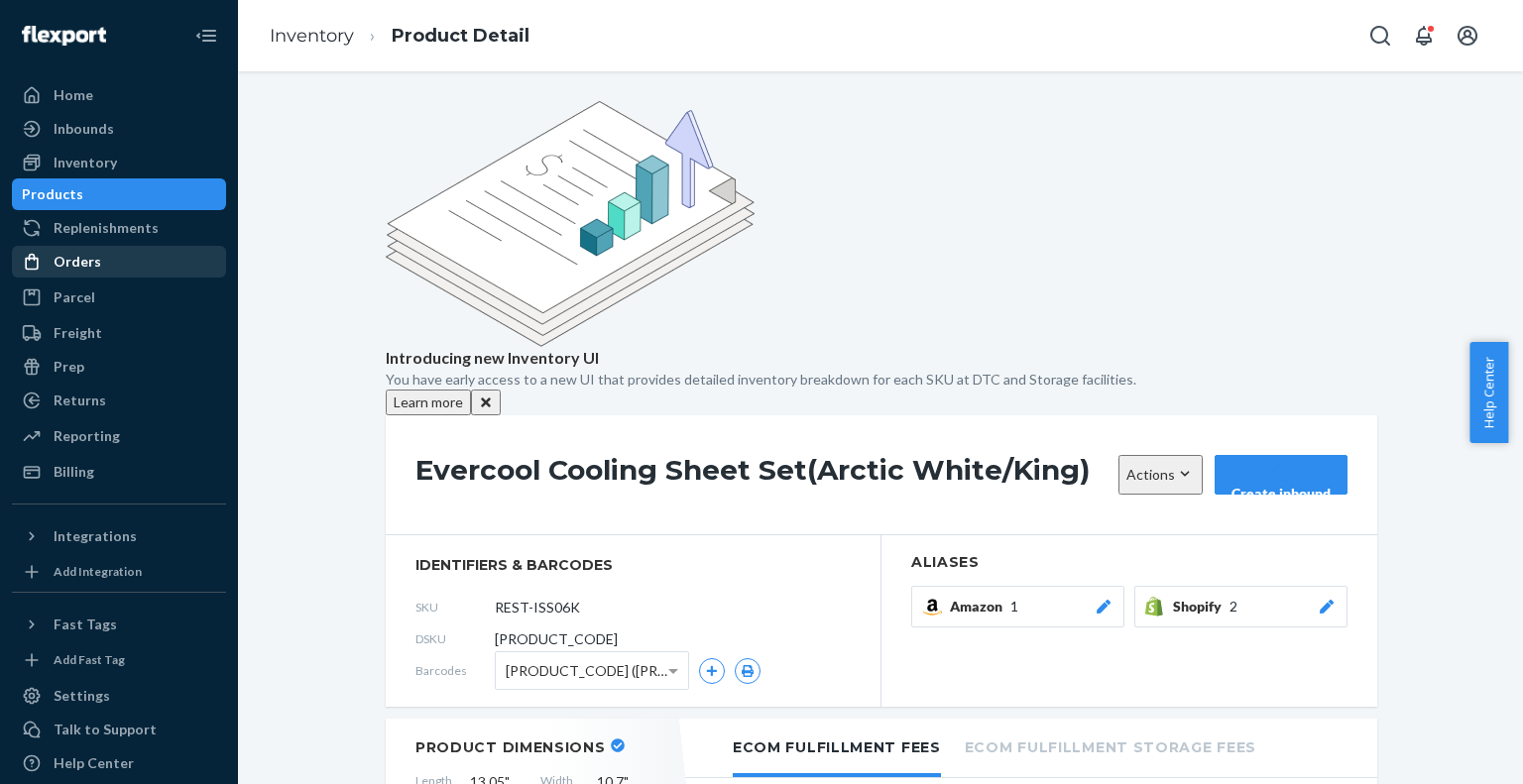 click on "Orders" at bounding box center (77, 262) 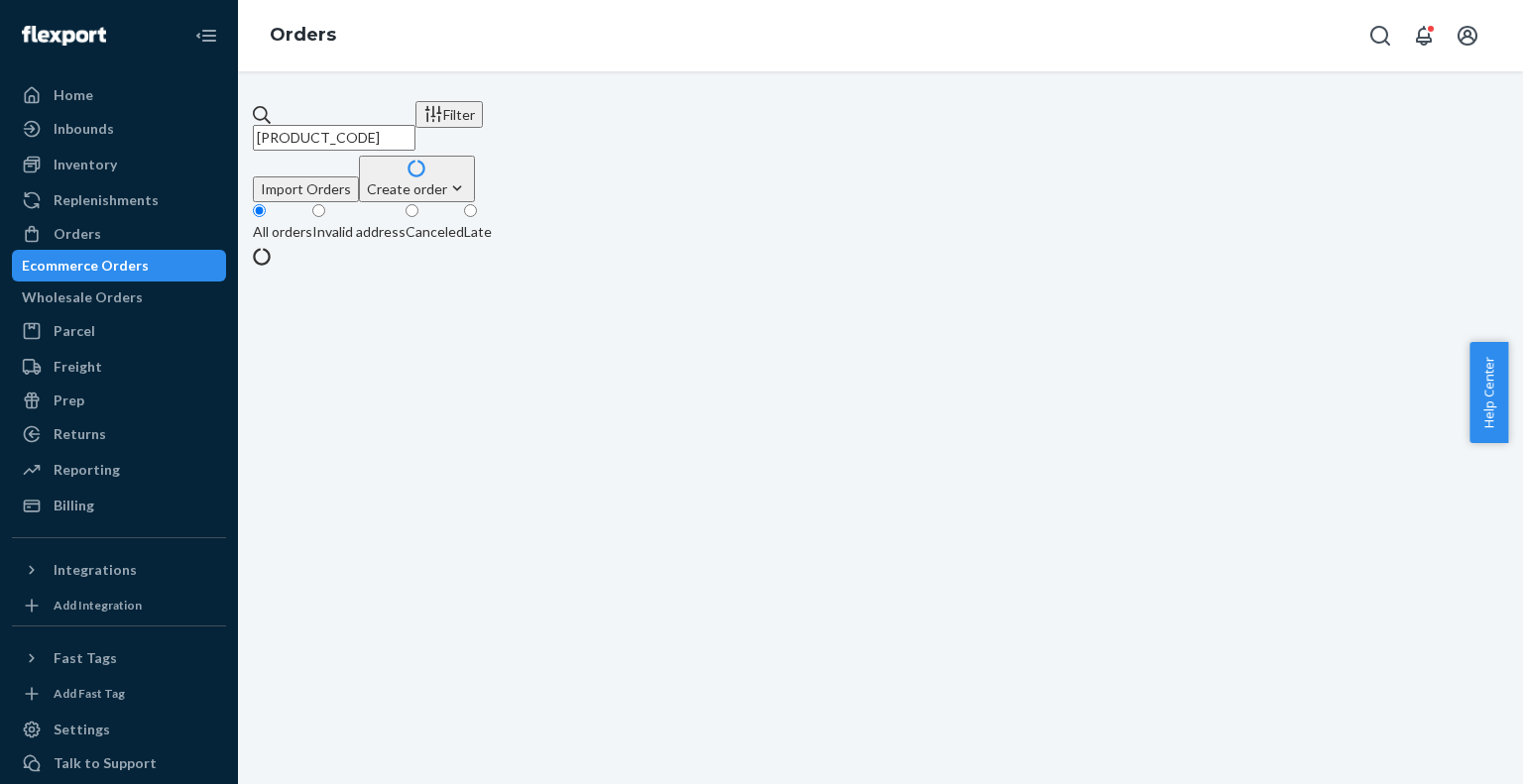 click on "Create order Ecommerce order Removal order" at bounding box center (416, 178) 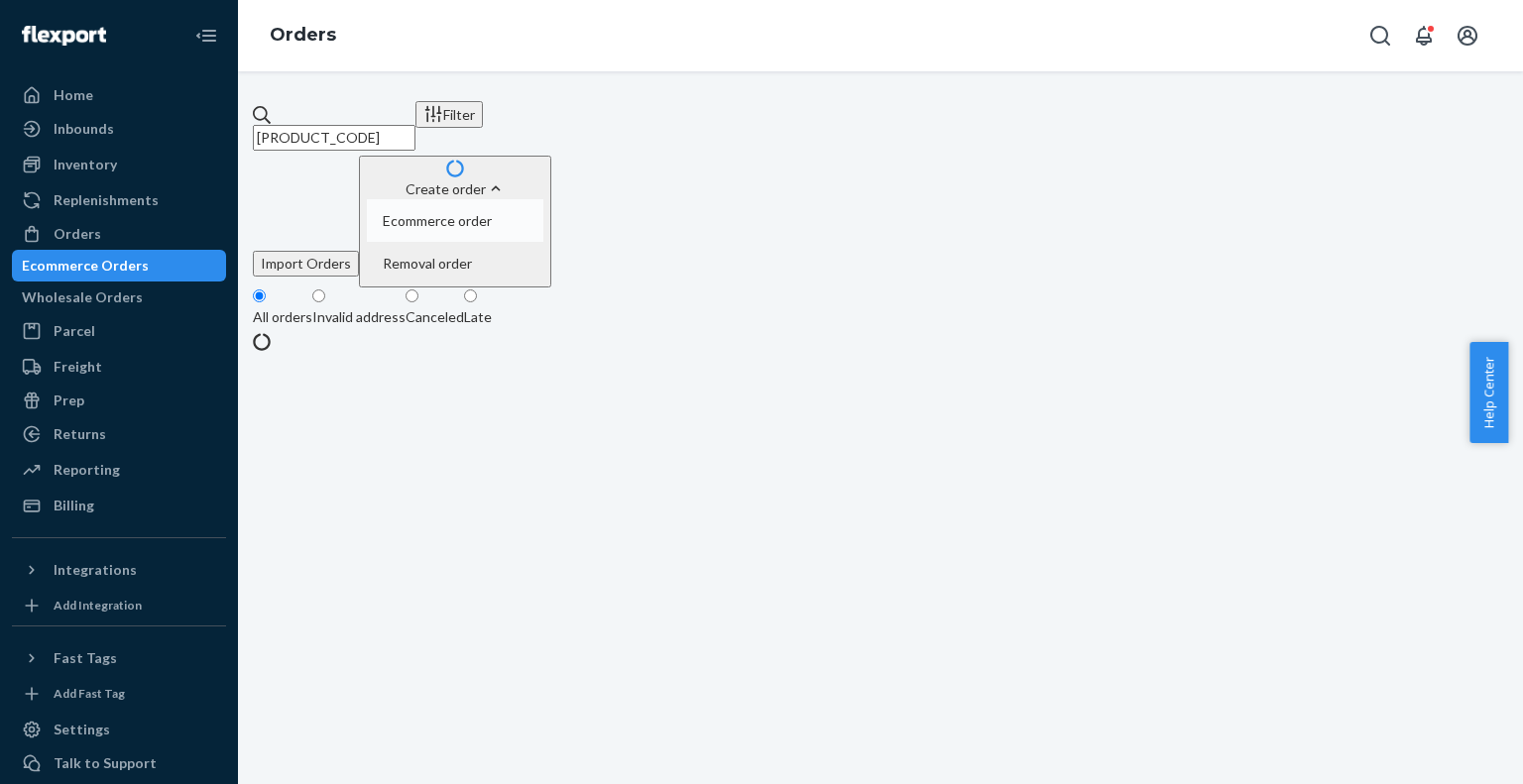 click on "Ecommerce order" at bounding box center [437, 221] 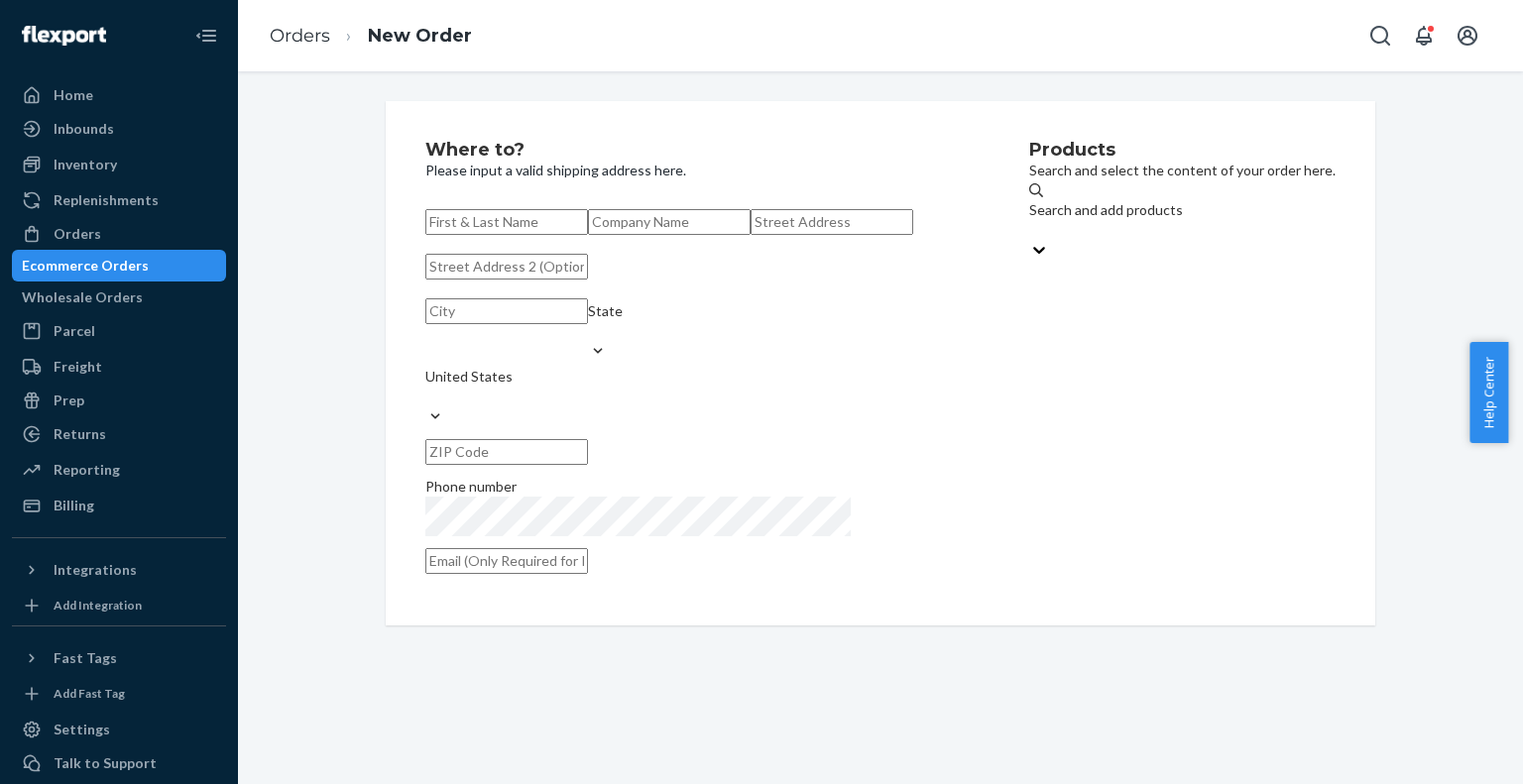 paste on "[NUMBER] [STREET] [PLACE] [CITY] [STATE], [POSTAL_CODE]" 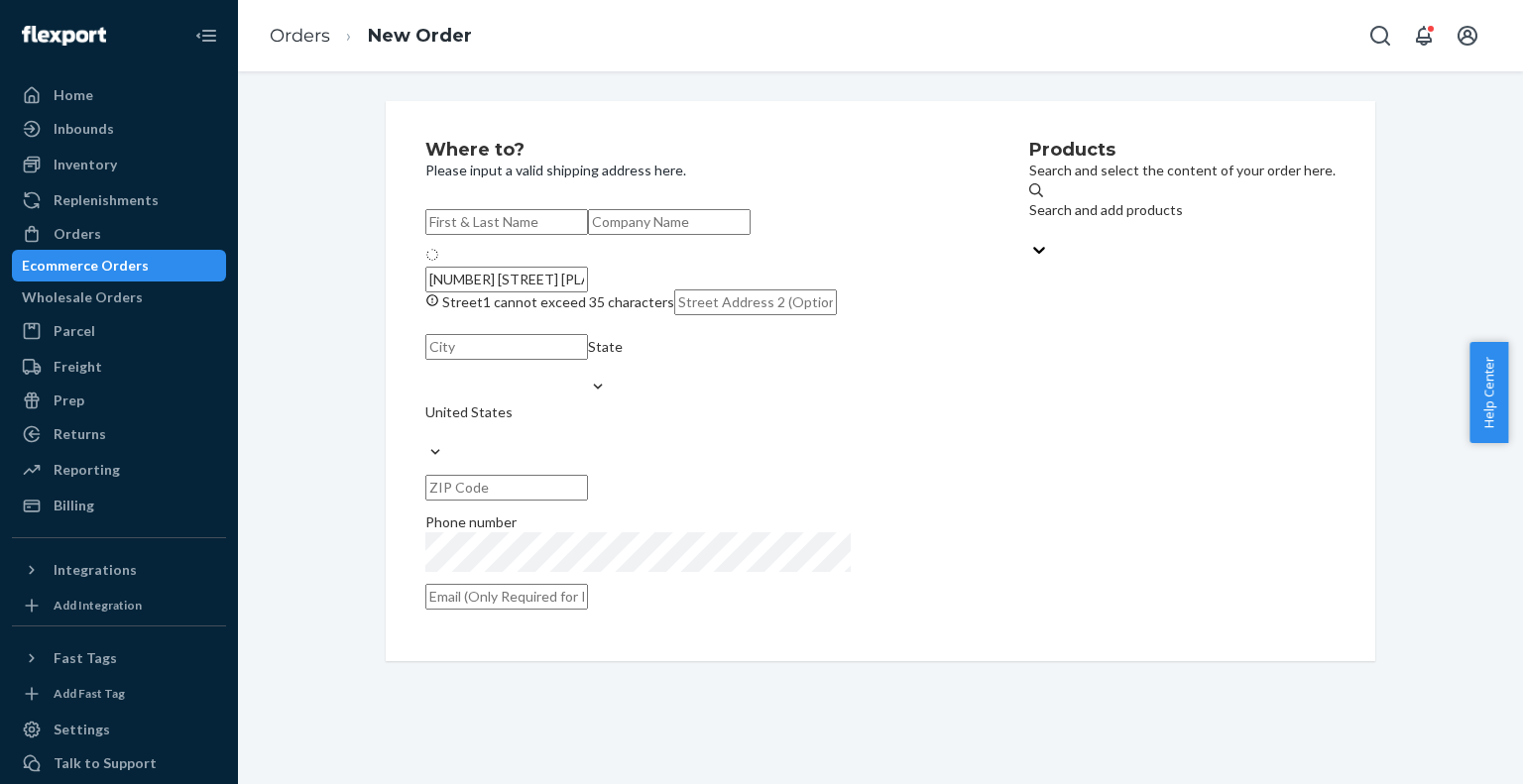 type on "[NUMBER] [STREET]" 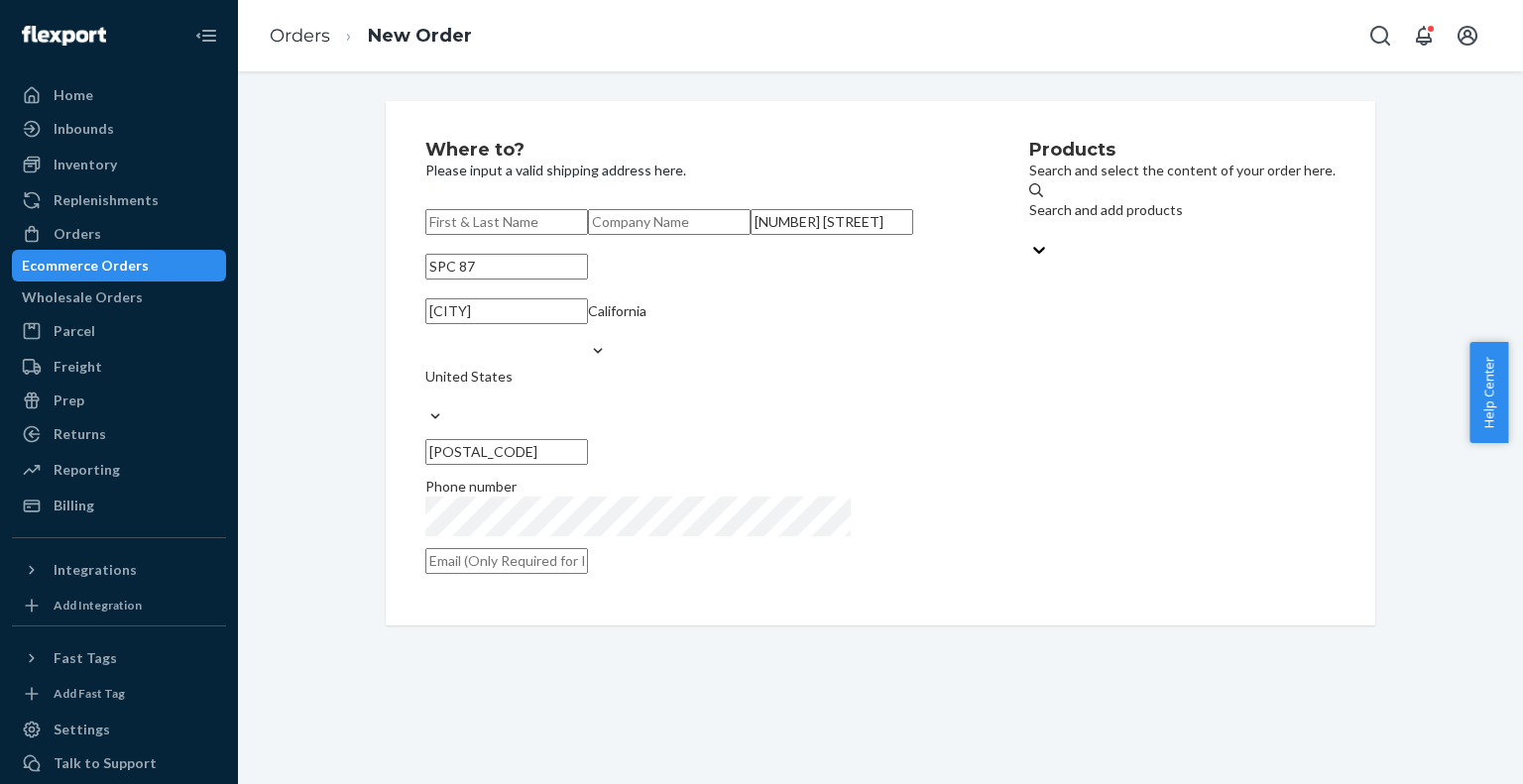 click at bounding box center (507, 222) 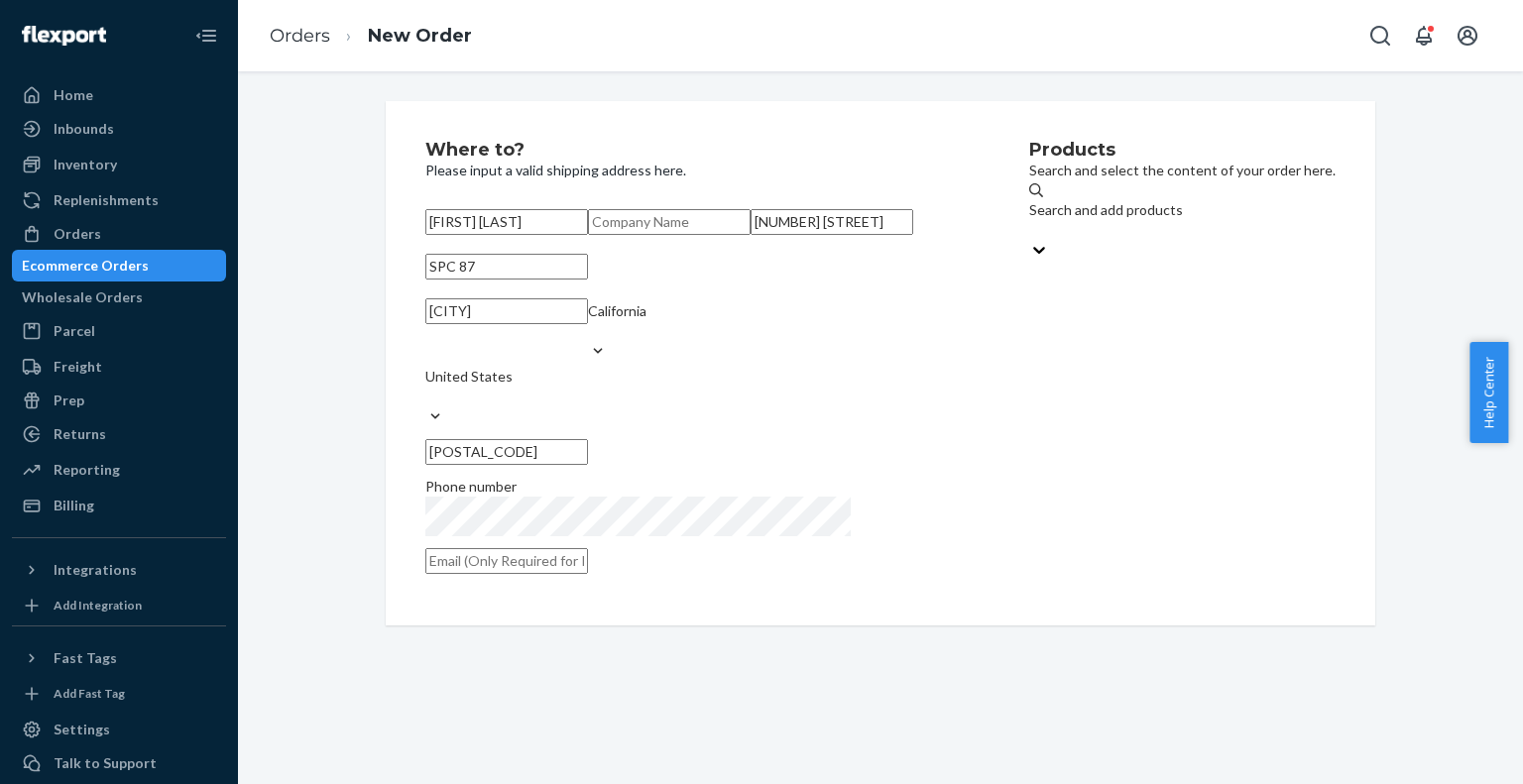 type on "[FIRST] [LAST]" 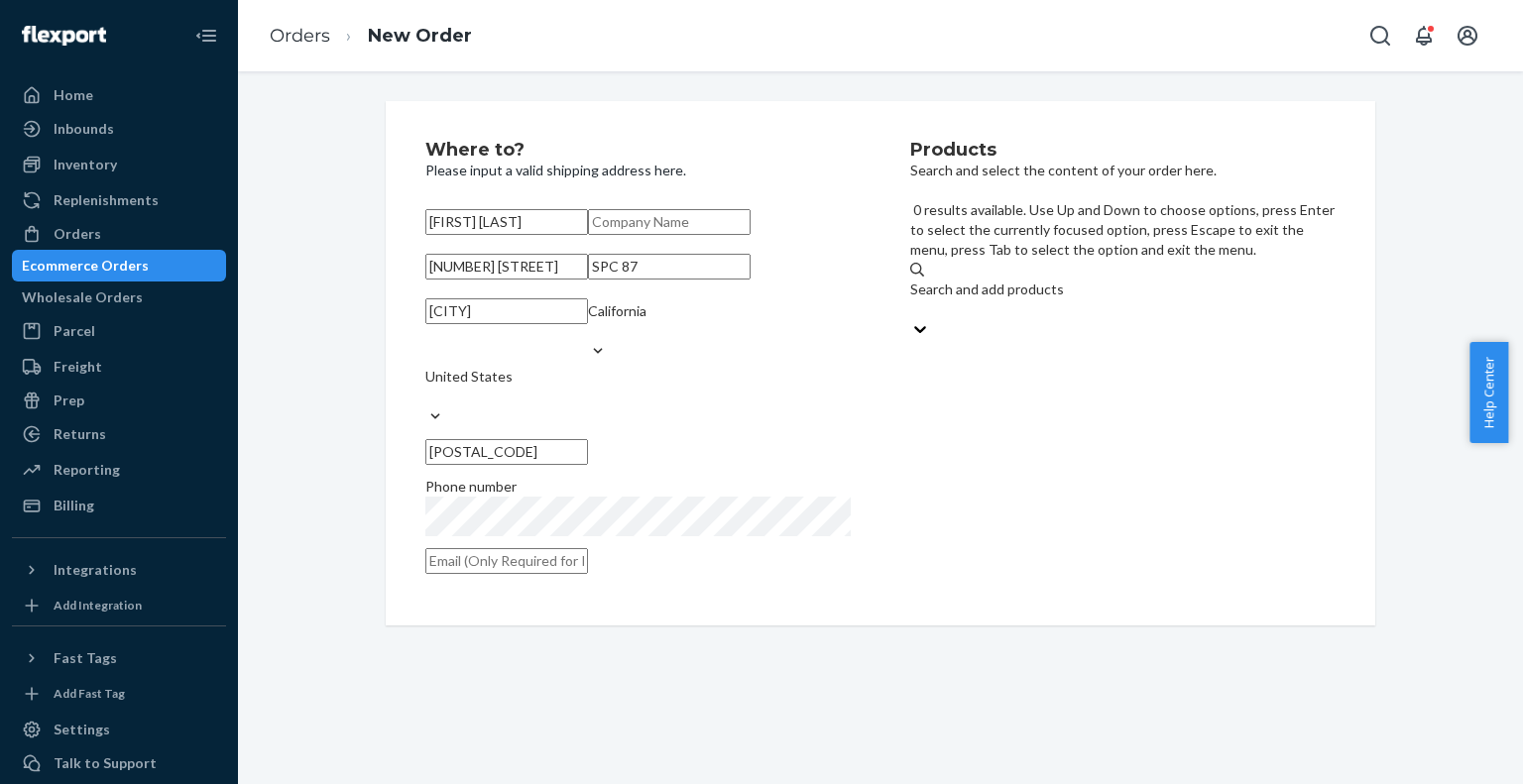 click on "Search and add products" at bounding box center (1122, 289) 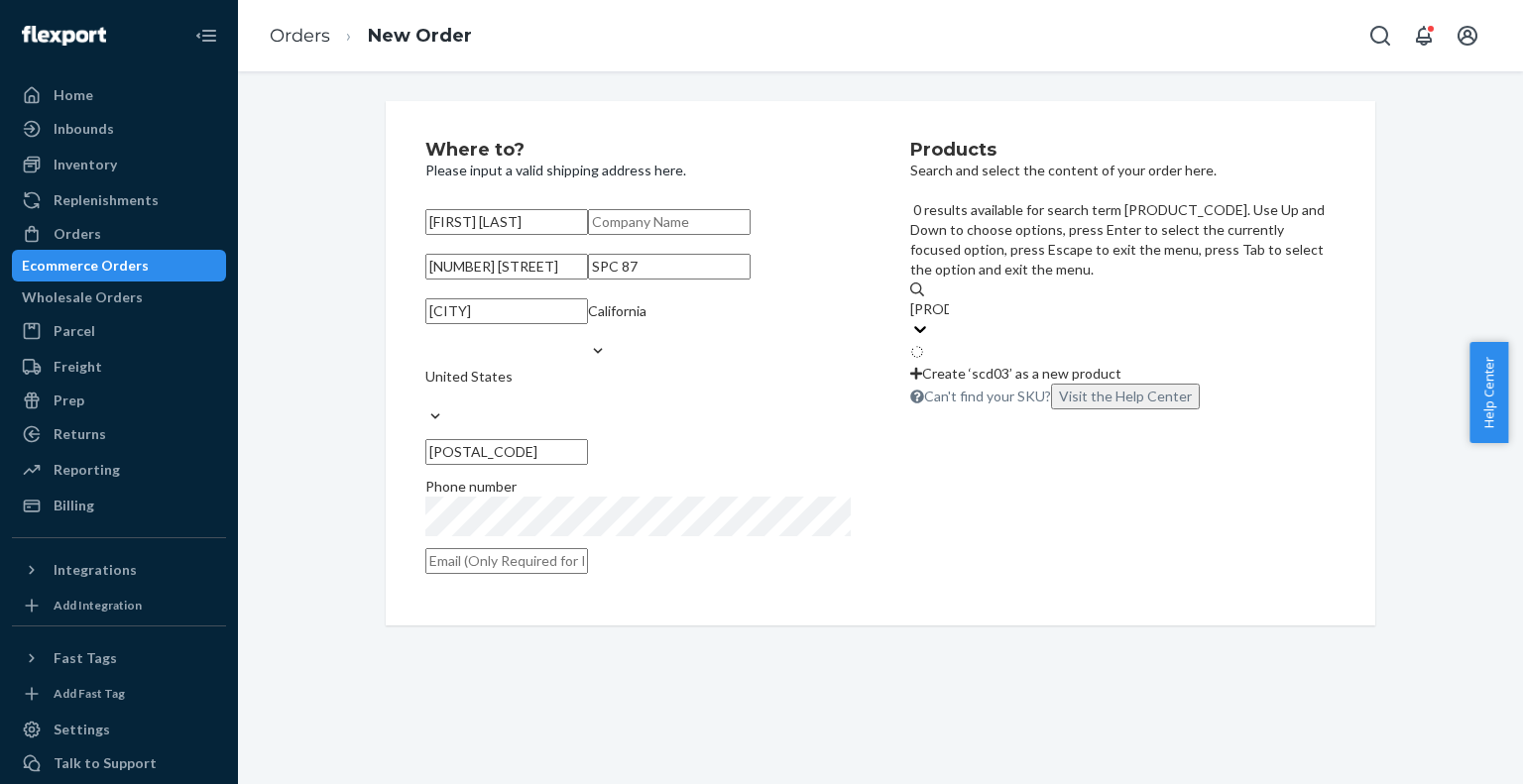 type on "scd03k" 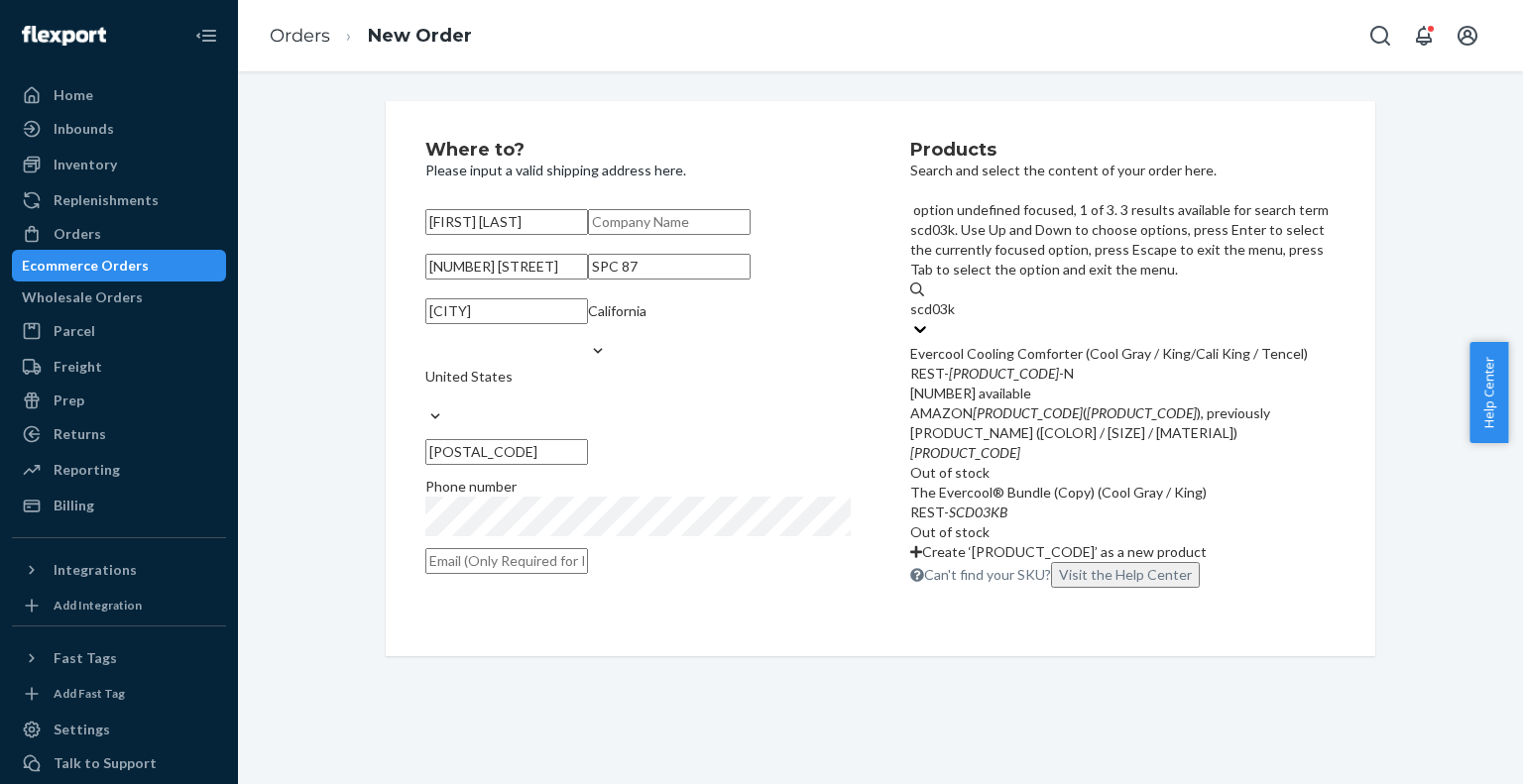 click on "Evercool Cooling Comforter (Cool Gray / King/Cali King / Tencel)" at bounding box center [1122, 354] 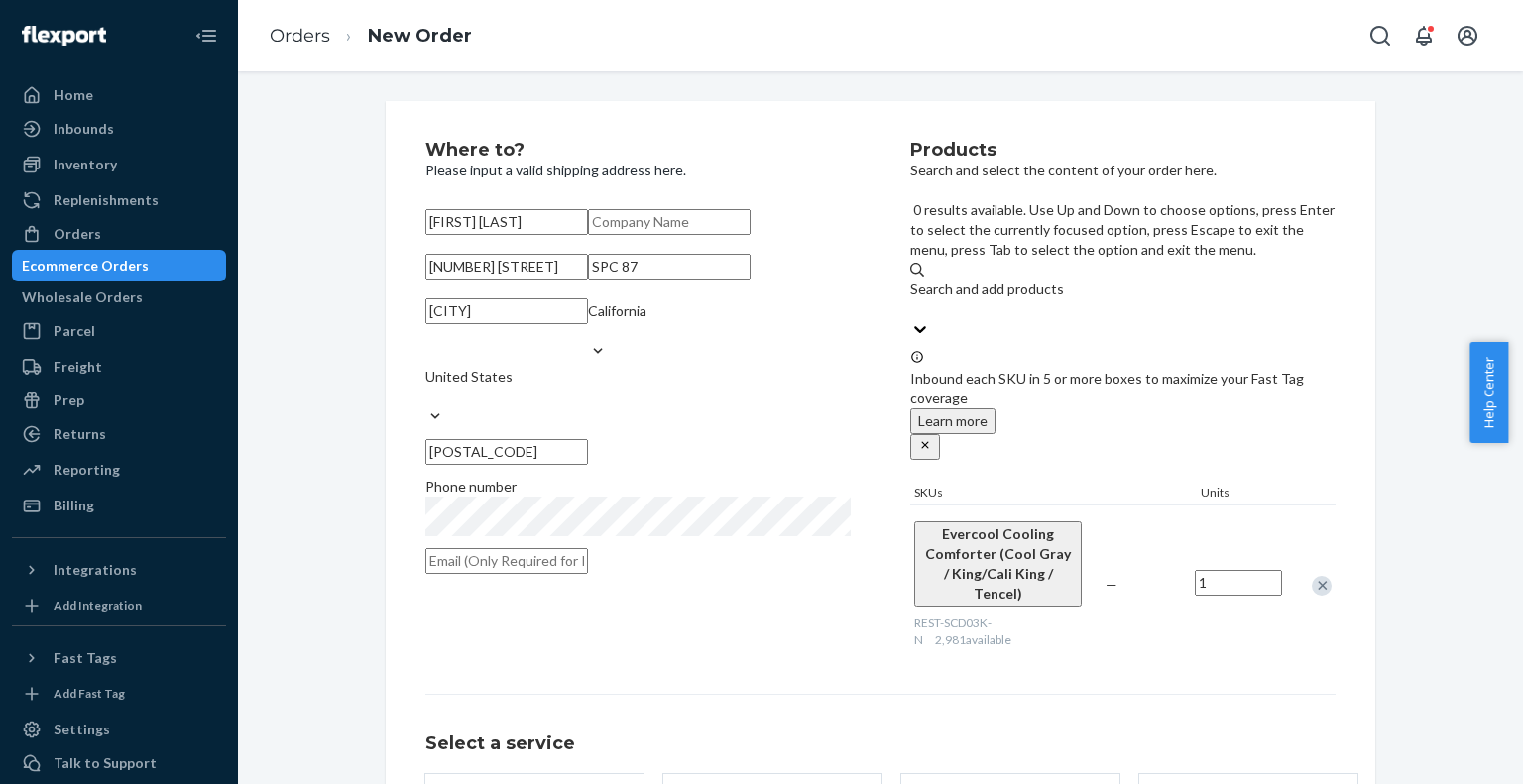 click on "Search and add products" at bounding box center [1122, 289] 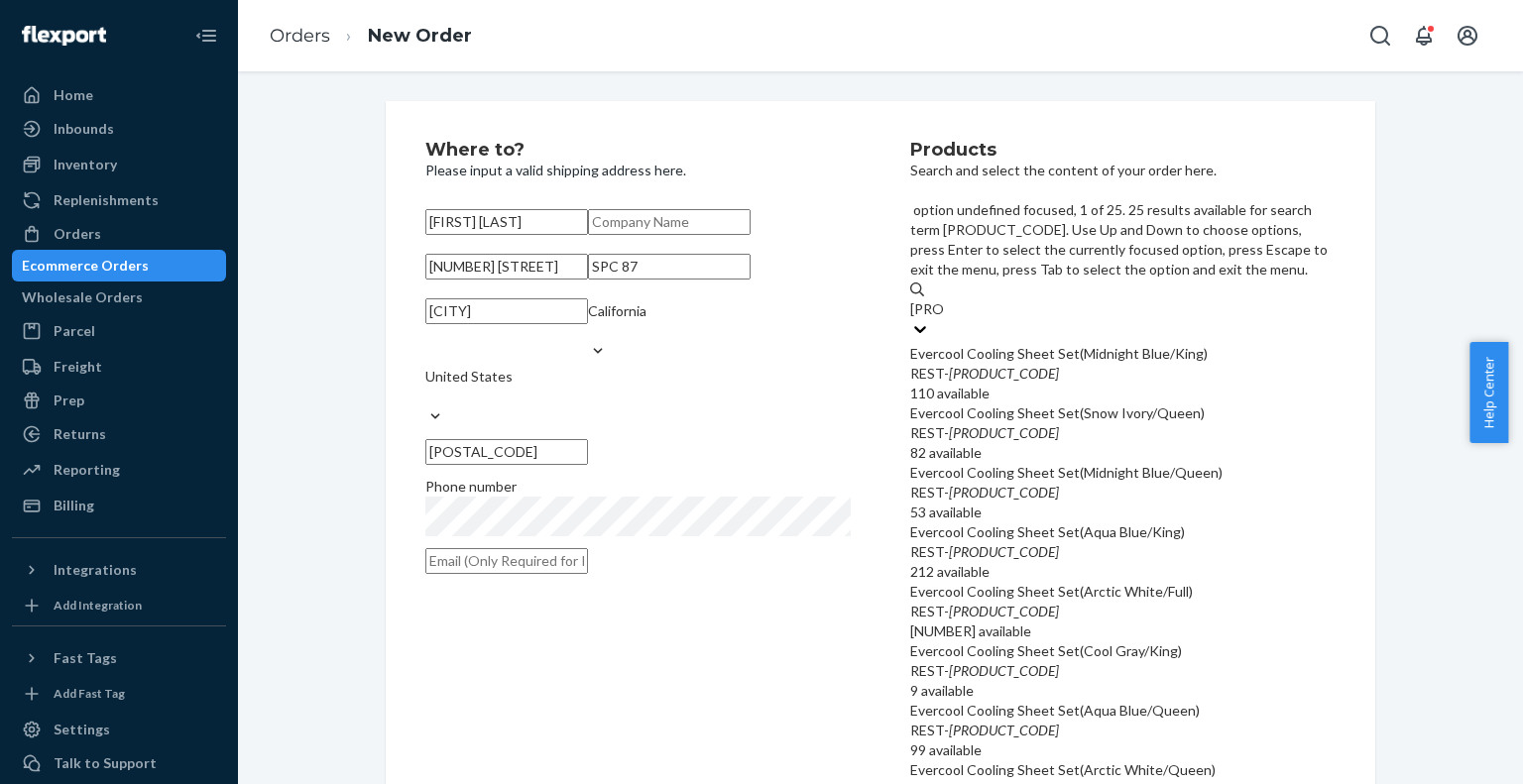 type on "[PRODUCT_CODE]" 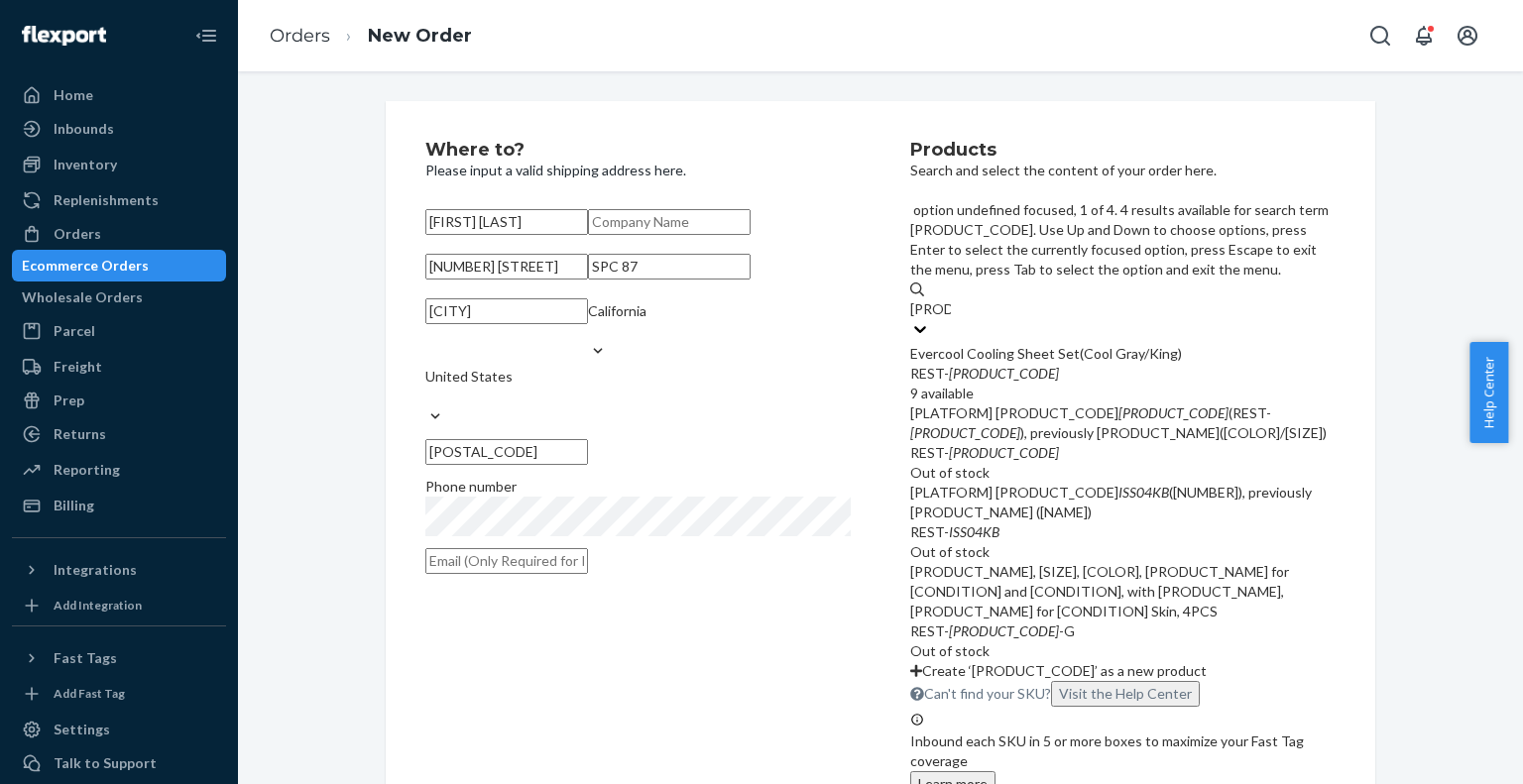 click on "Evercool Cooling Sheet Set(Cool Gray/King)" at bounding box center (1122, 354) 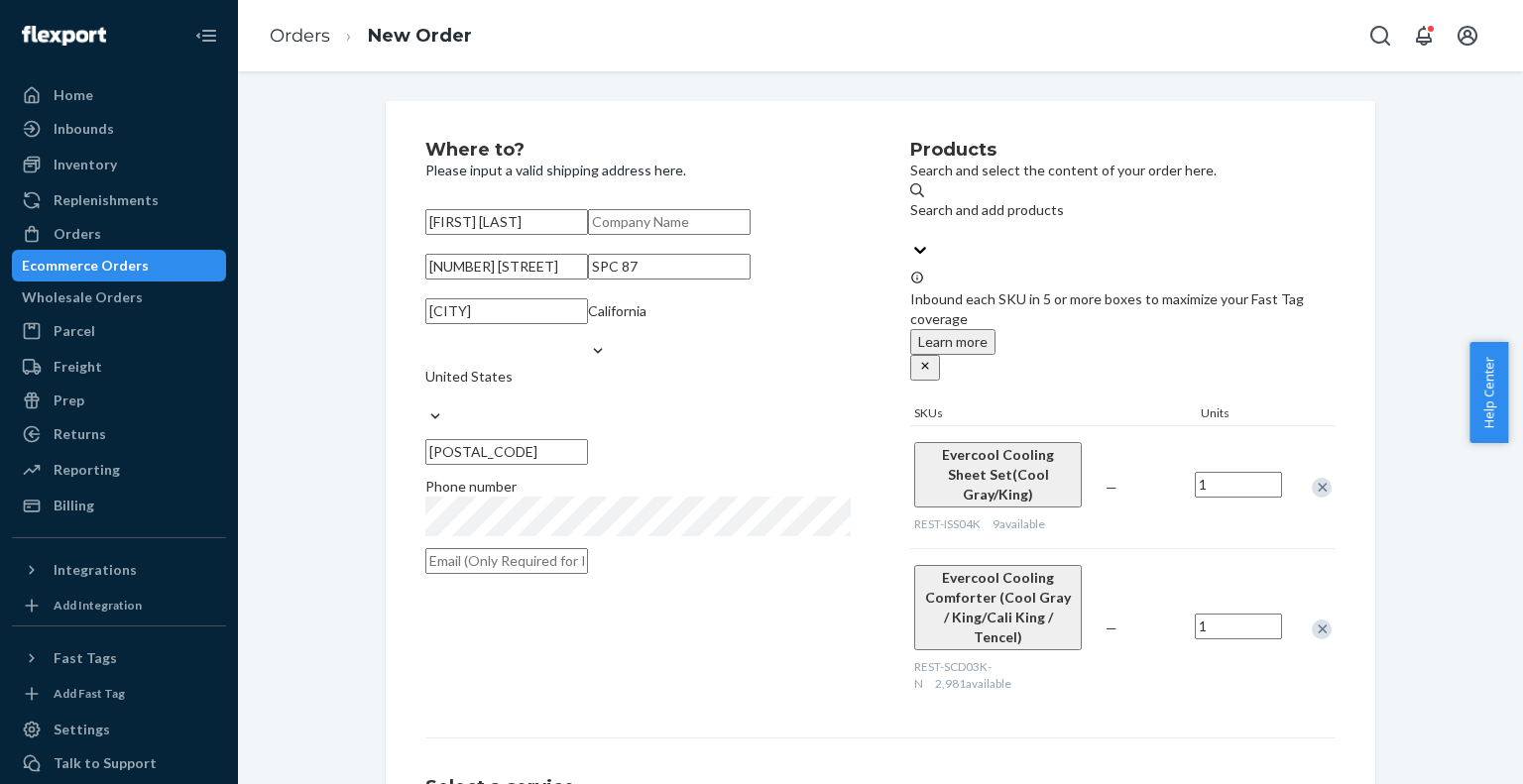 click on "Products Search and select the content of your order here. Search and add products Inbound each SKU in 5 or more boxes to maximize your Fast Tag coverage Learn more SKUs Units [PRODUCT_NAME]([COLOR]/[SIZE]) [PLATFORM]-[PRODUCT_CODE] [NUMBER] available — 1 [PRODUCT_NAME] ([COLOR] / [SIZE] / [MATERIAL]) [PLATFORM]-[PRODUCT_CODE]-[LETTER] [NUMBER] available — 1" at bounding box center [1122, 424] 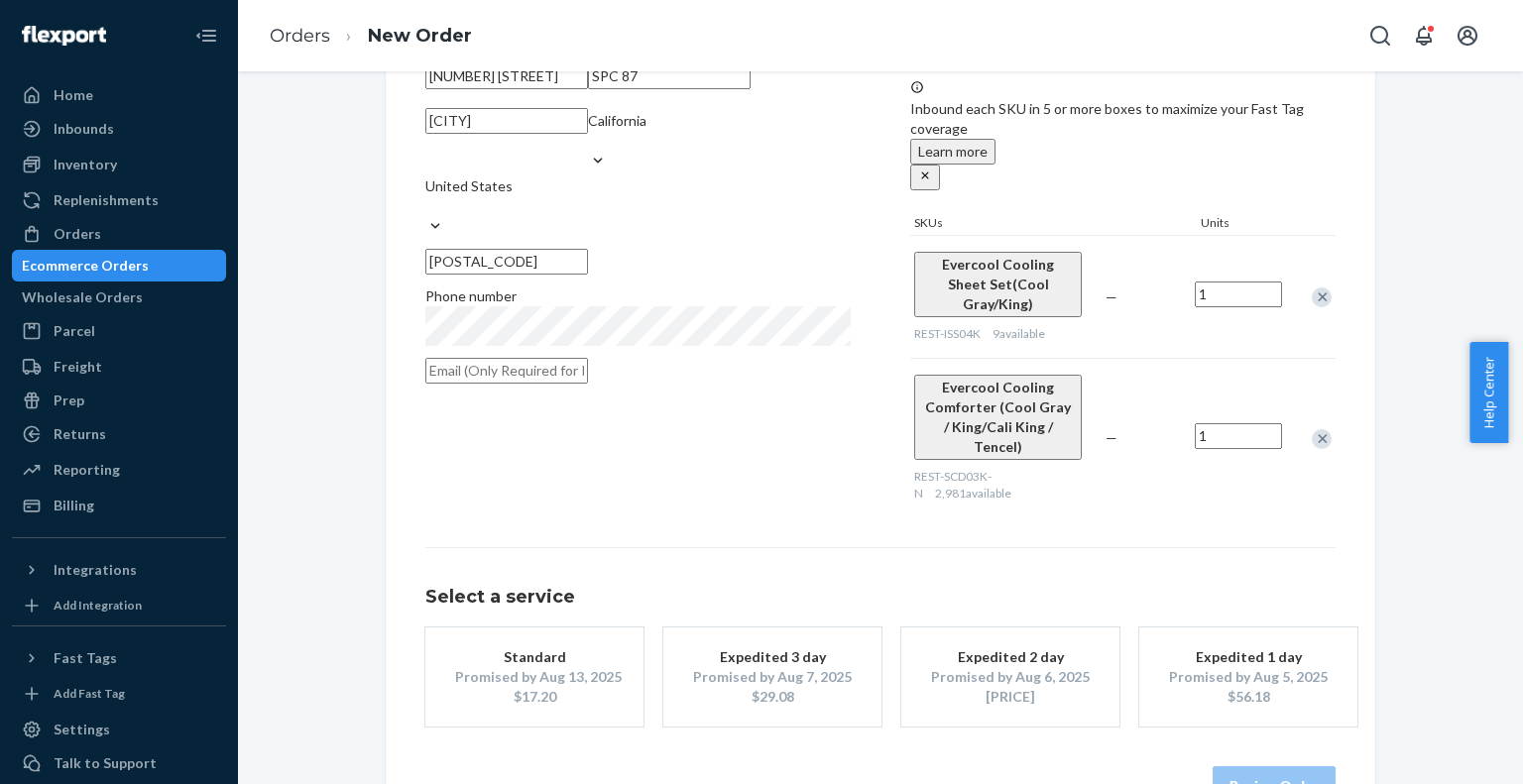 scroll, scrollTop: 217, scrollLeft: 0, axis: vertical 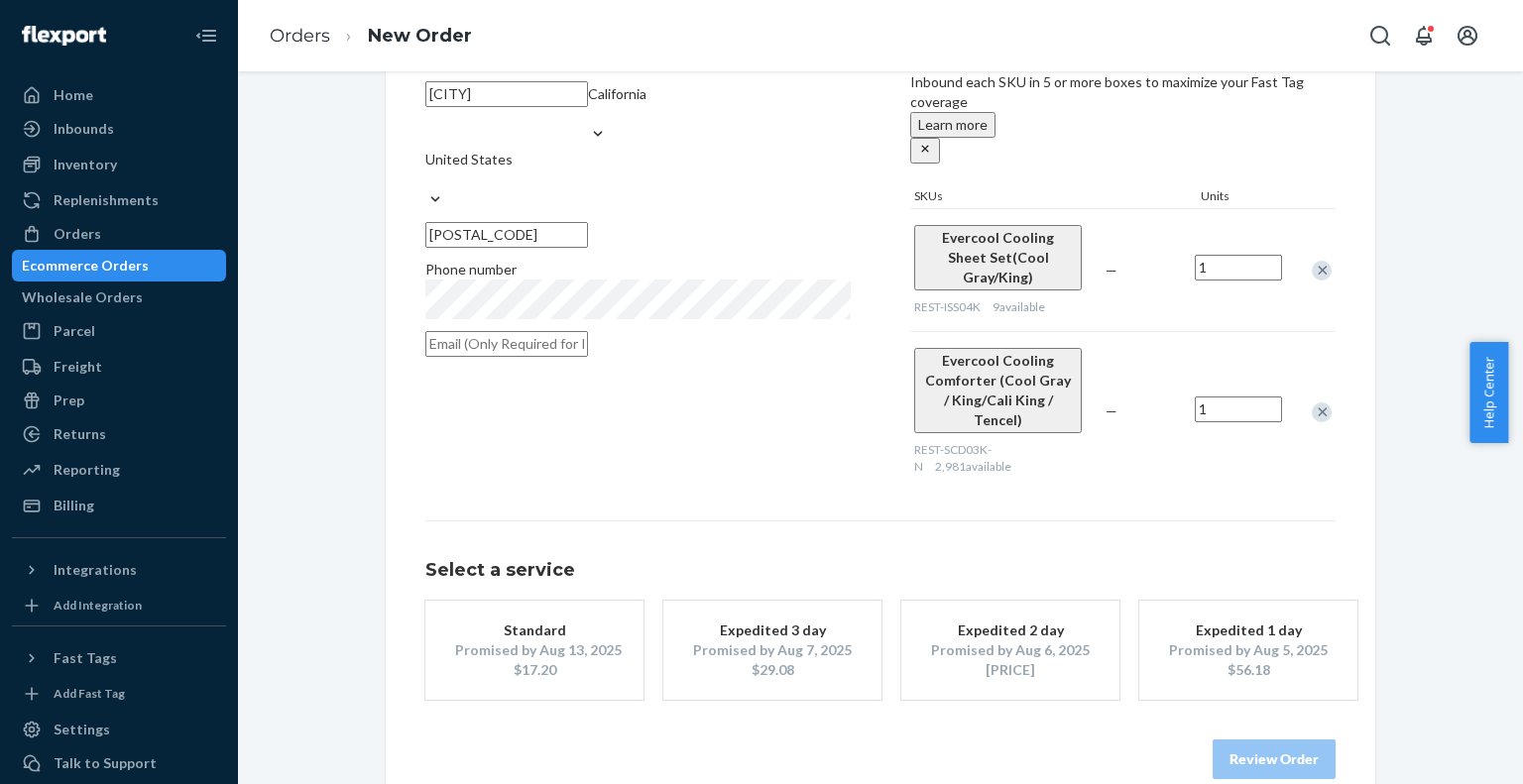 click on "Promised by Aug 13, 2025" at bounding box center (534, 650) 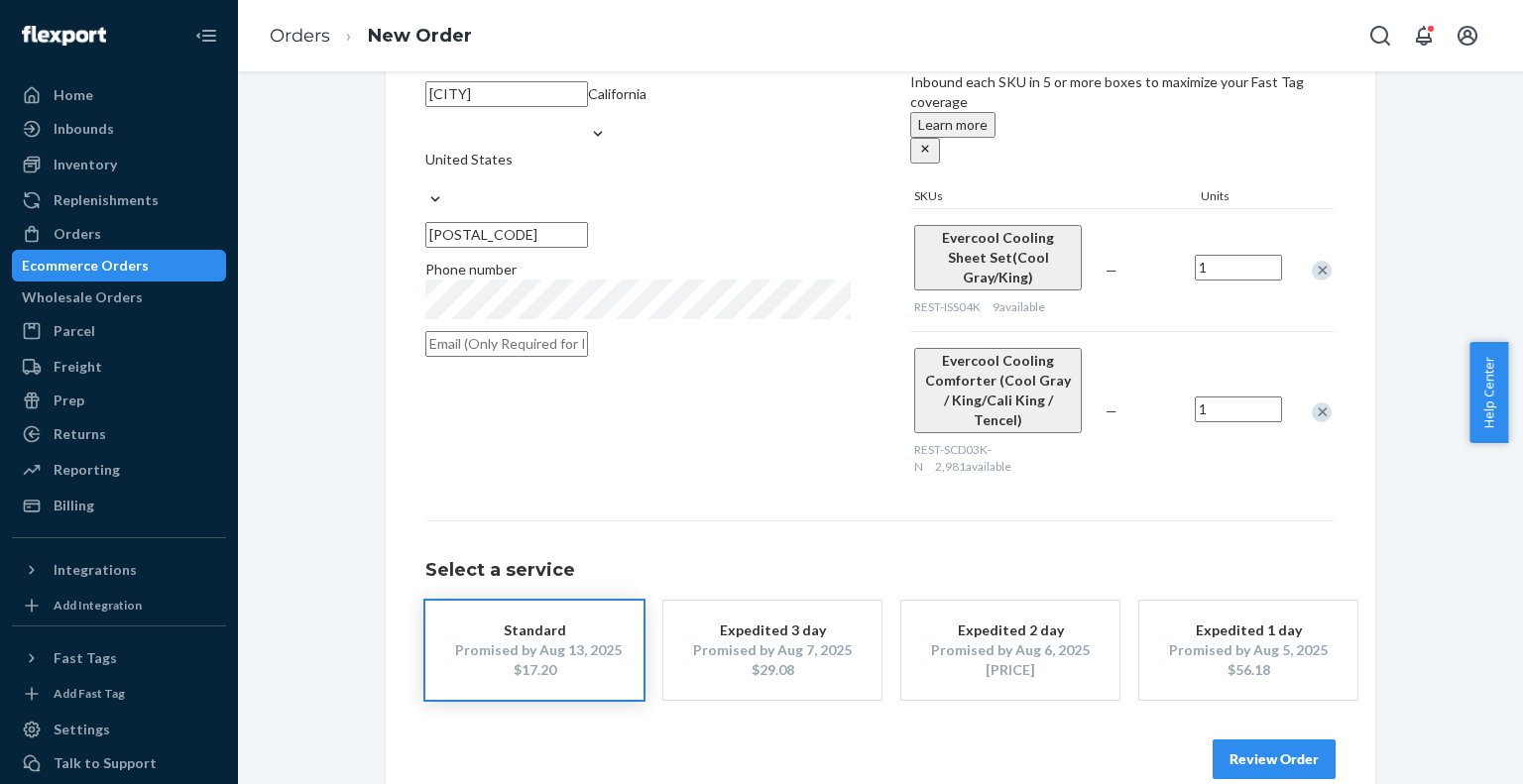 click on "Review Order" at bounding box center [1274, 759] 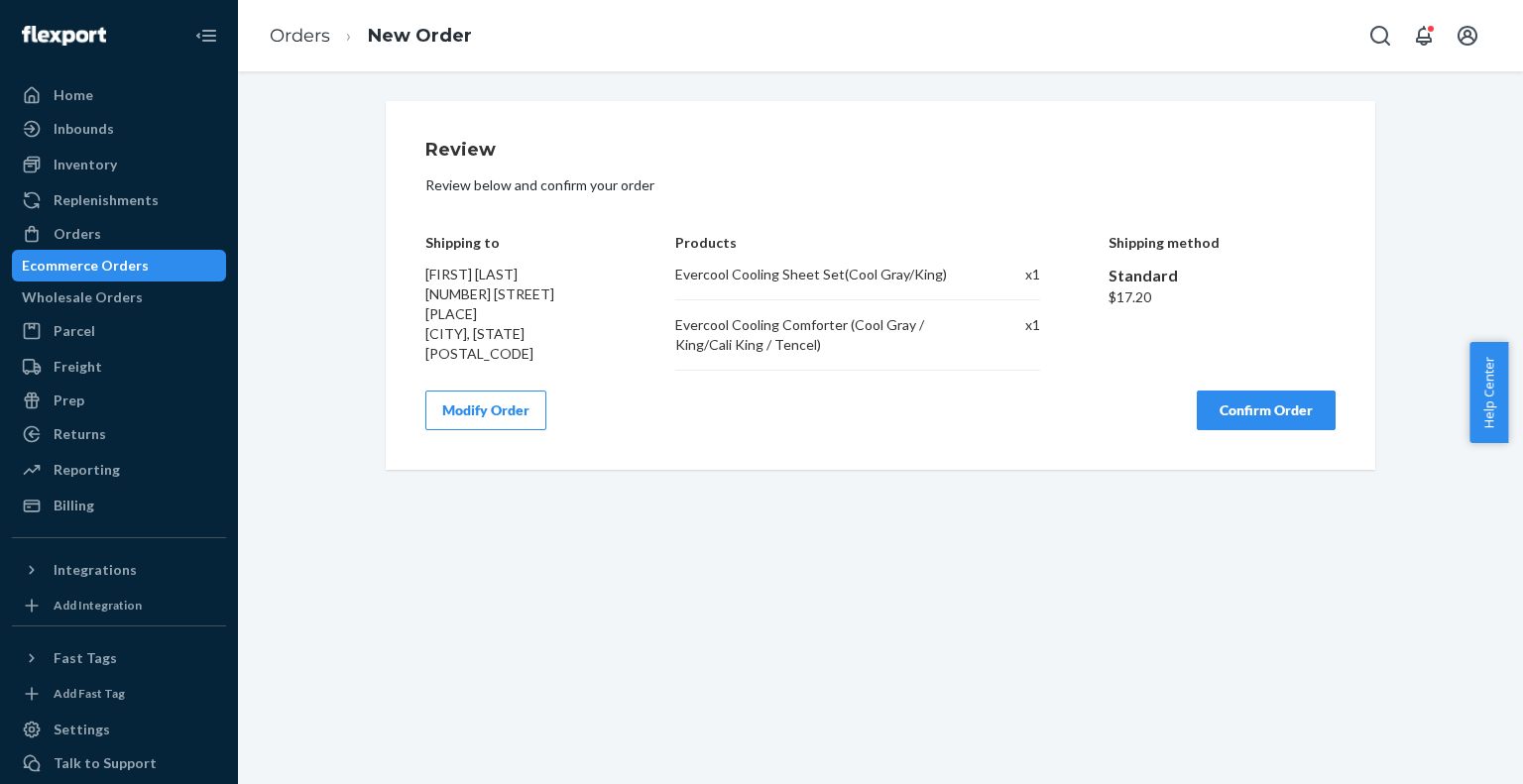 click on "Confirm Order" at bounding box center [1266, 410] 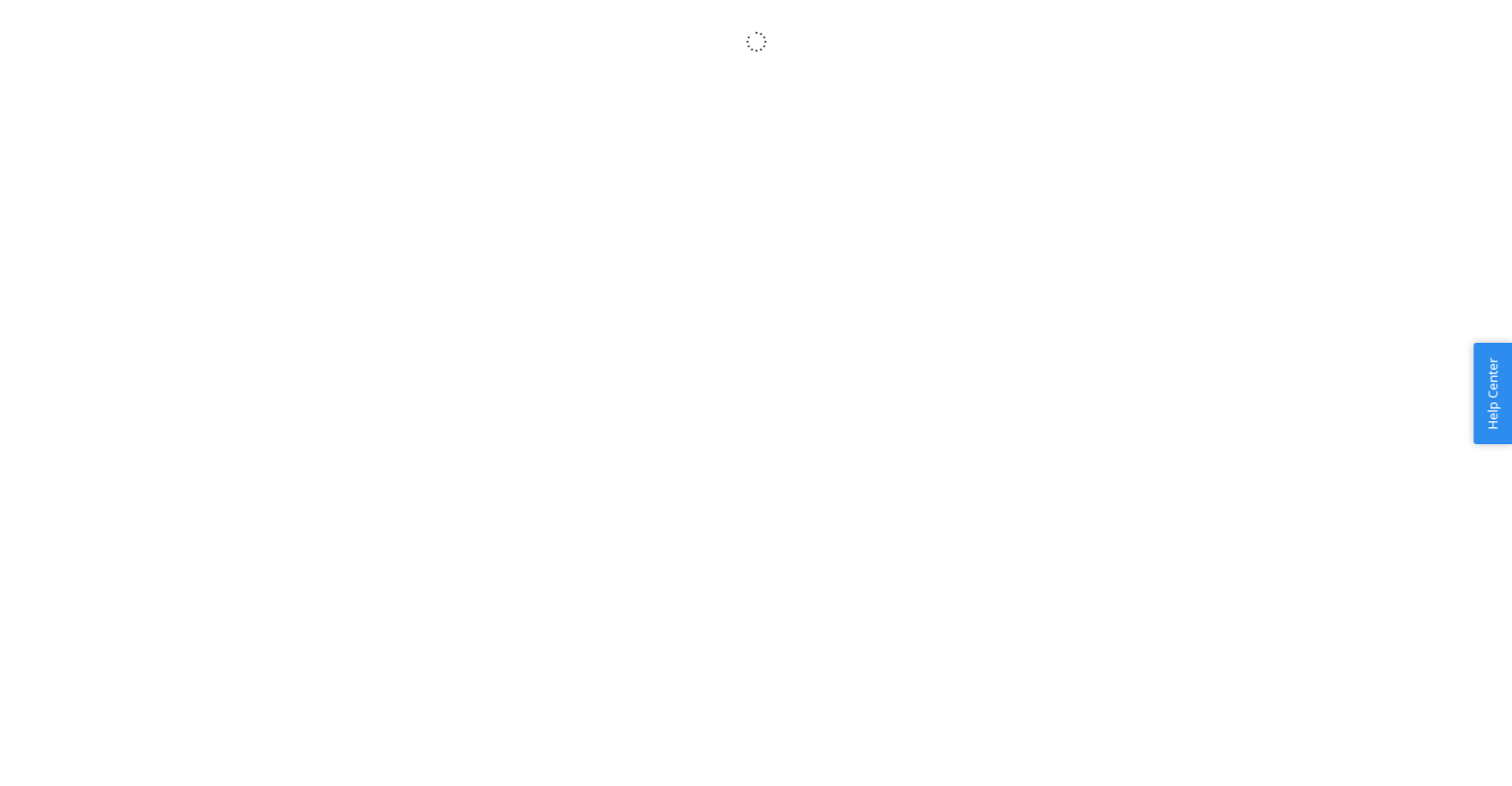 scroll, scrollTop: 0, scrollLeft: 0, axis: both 